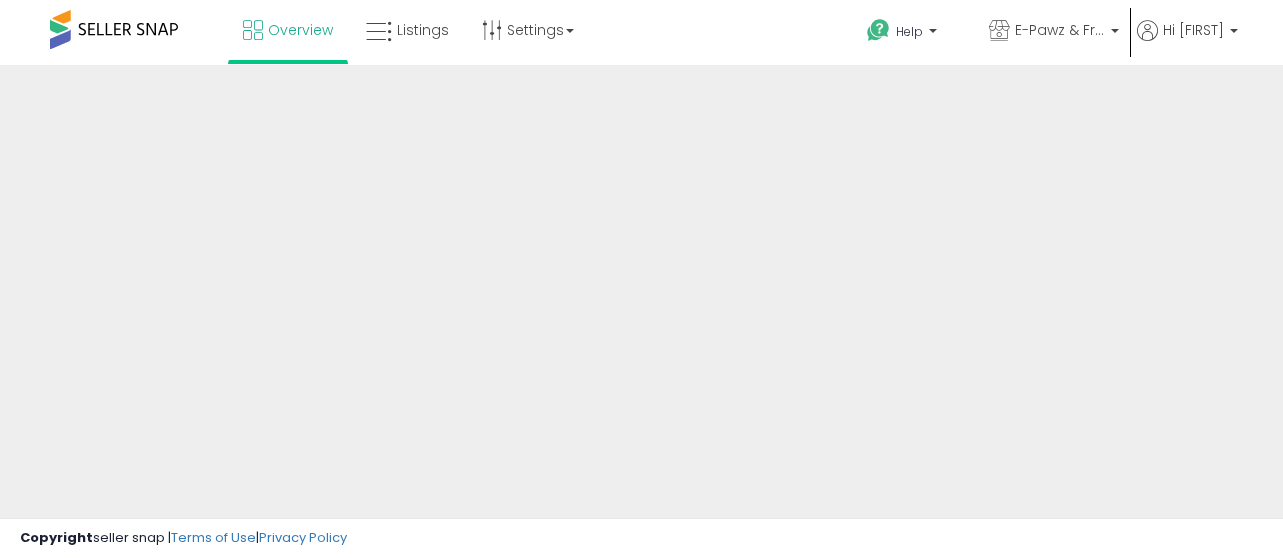 scroll, scrollTop: 0, scrollLeft: 0, axis: both 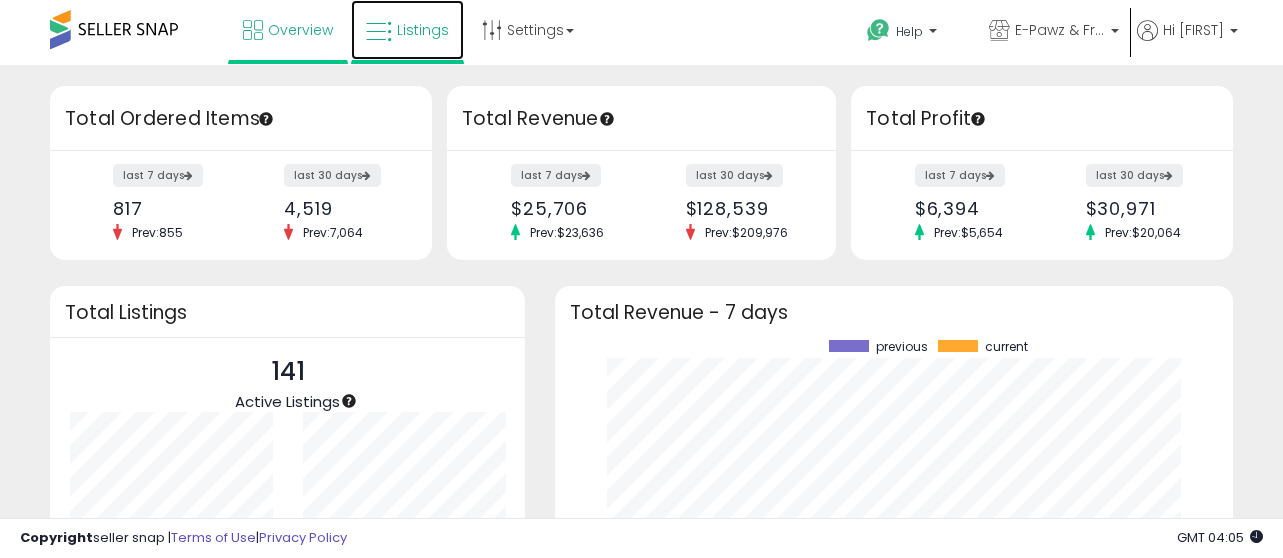 click on "Listings" at bounding box center (407, 30) 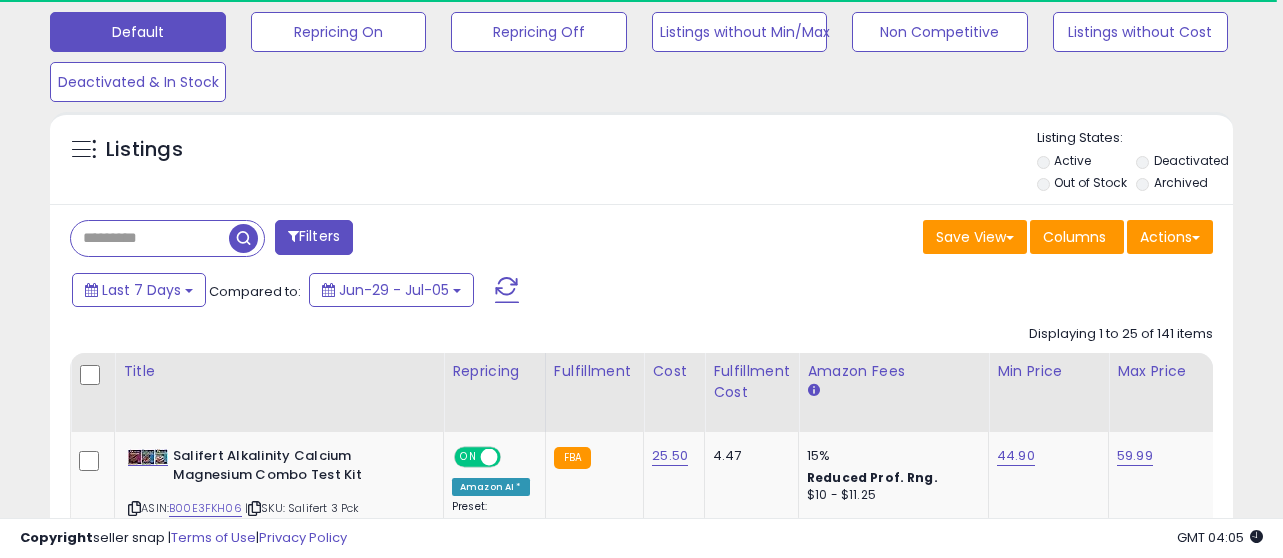 scroll, scrollTop: 617, scrollLeft: 0, axis: vertical 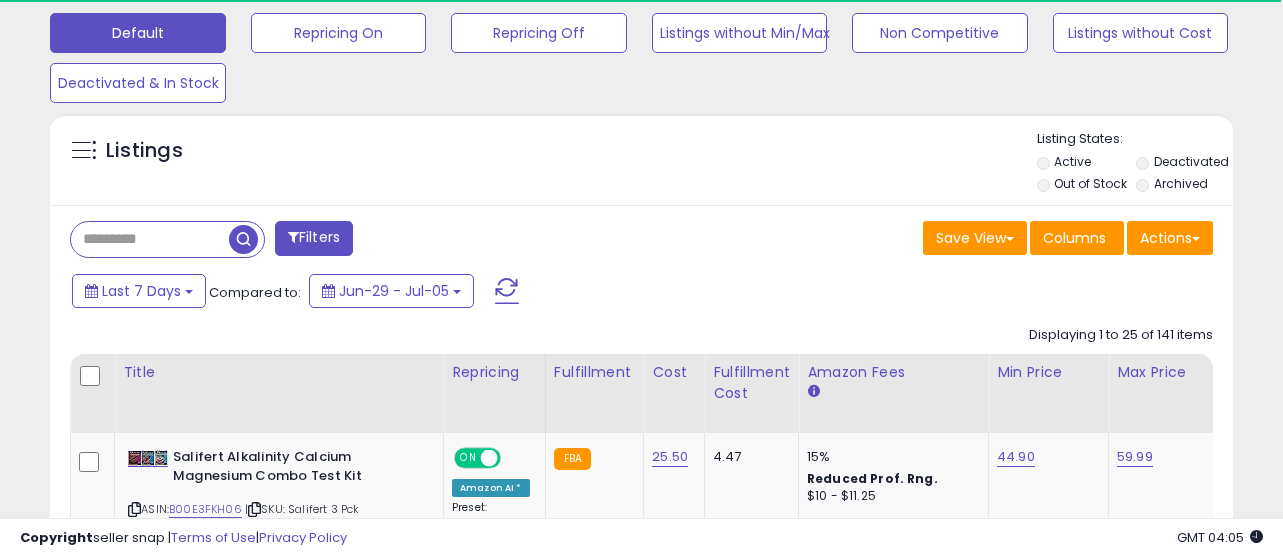 click at bounding box center [150, 239] 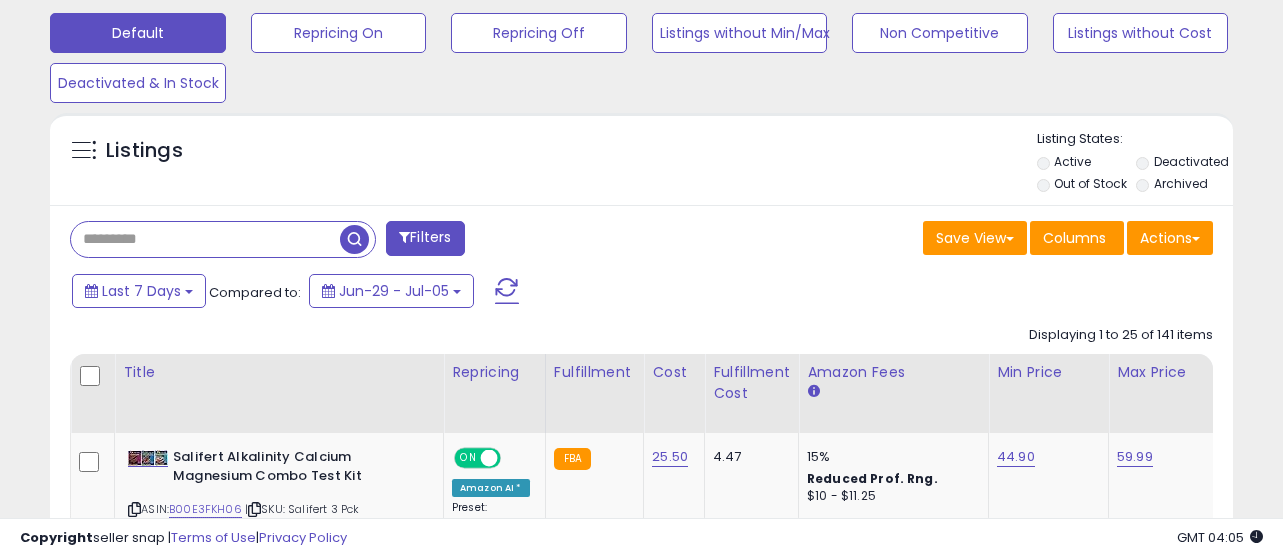 scroll, scrollTop: 999590, scrollLeft: 999315, axis: both 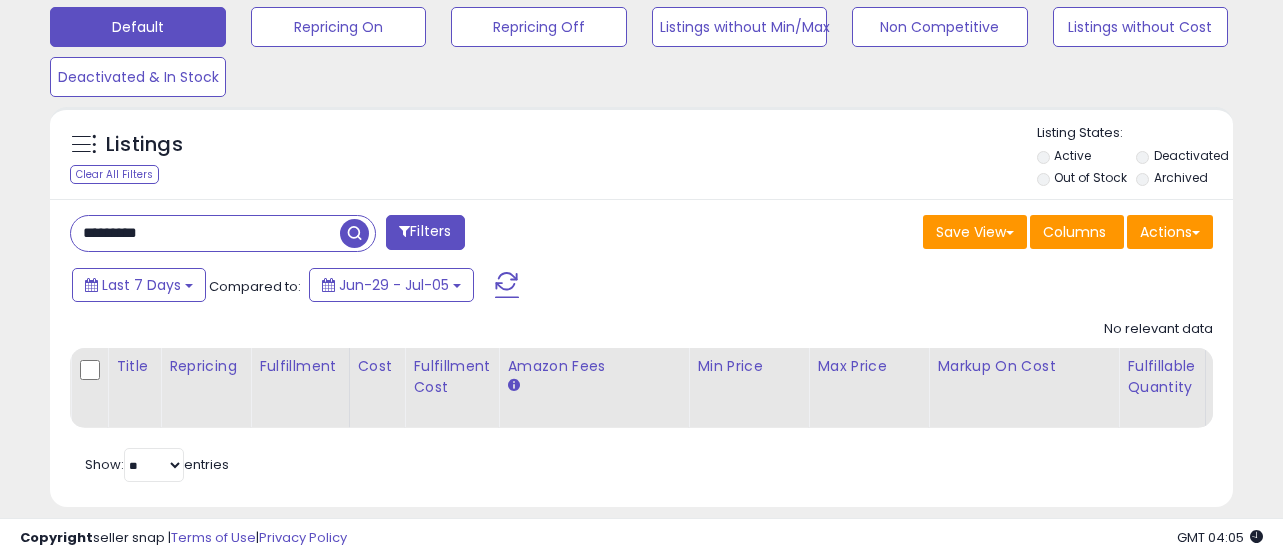 click on "*********" at bounding box center (205, 233) 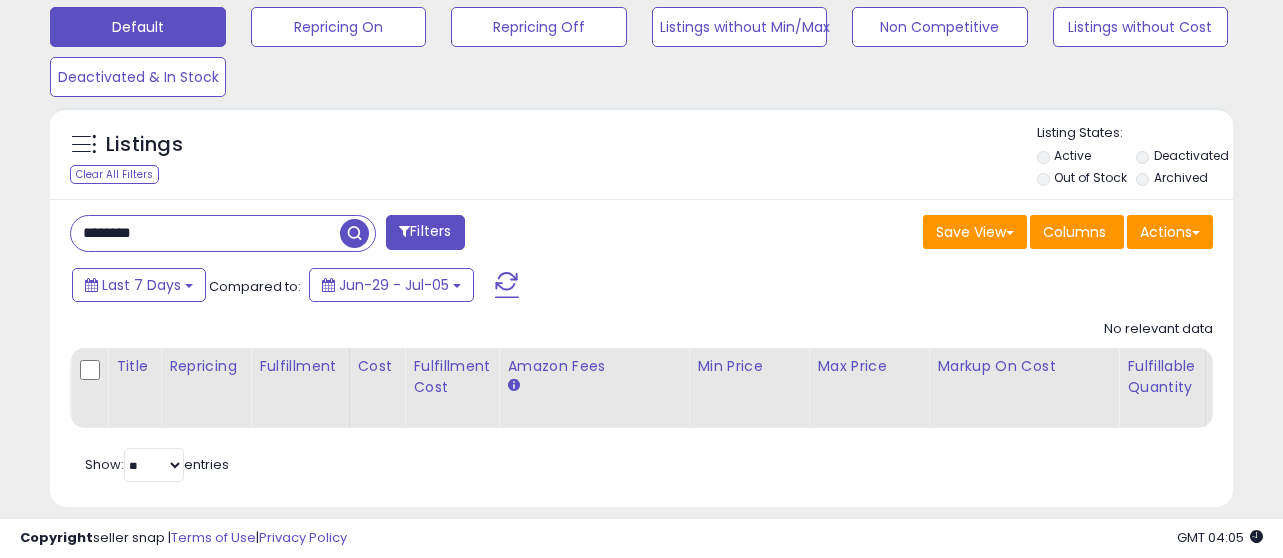 type on "********" 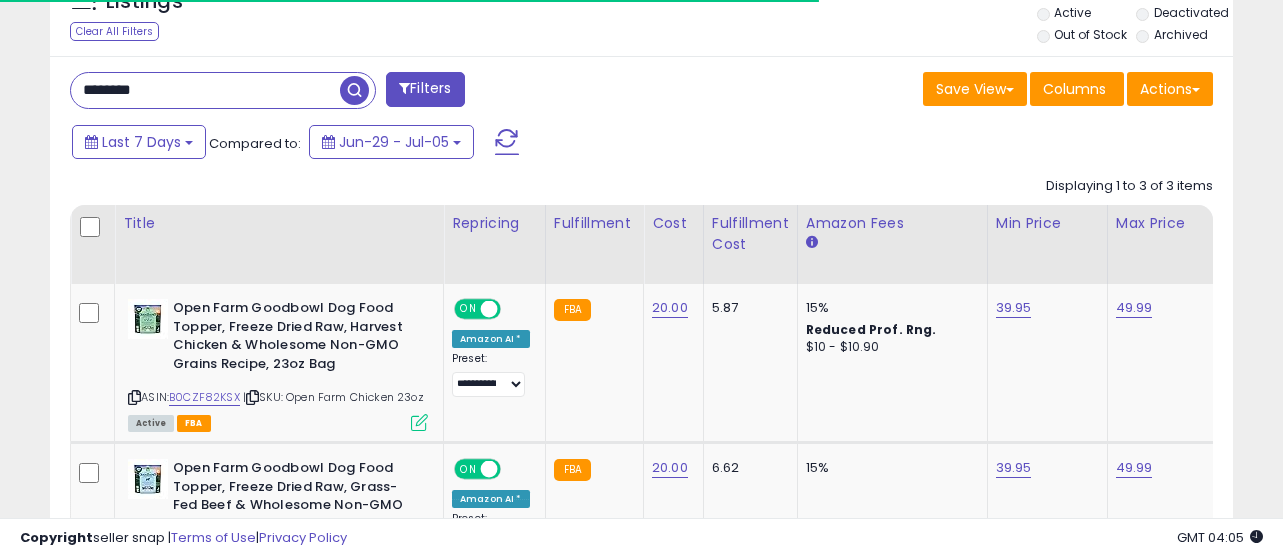 scroll, scrollTop: 764, scrollLeft: 0, axis: vertical 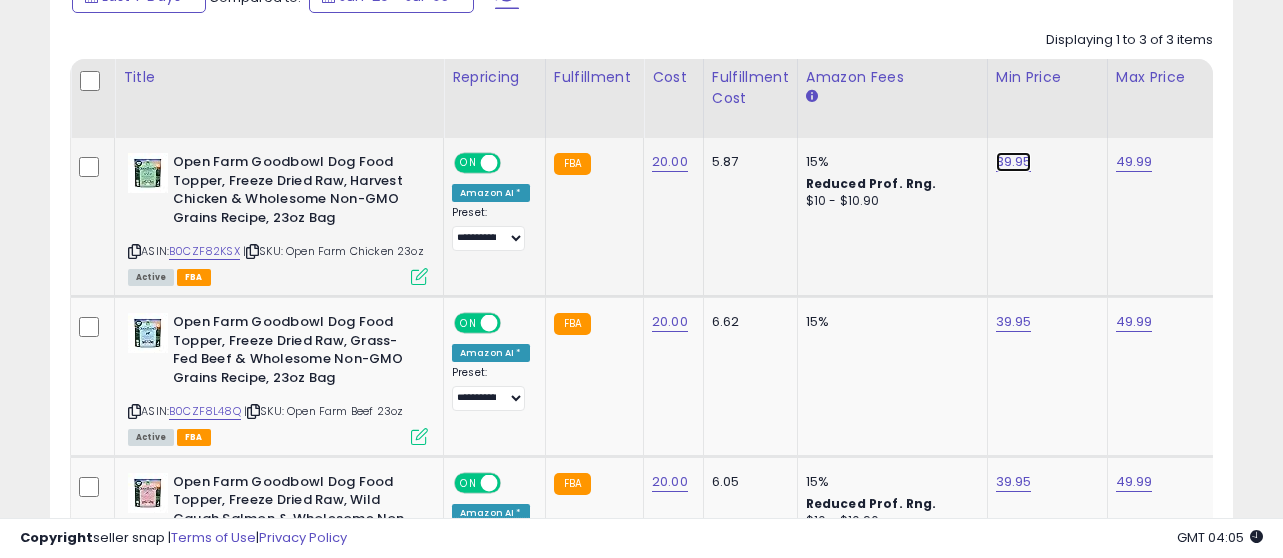 click on "39.95" at bounding box center (1014, 162) 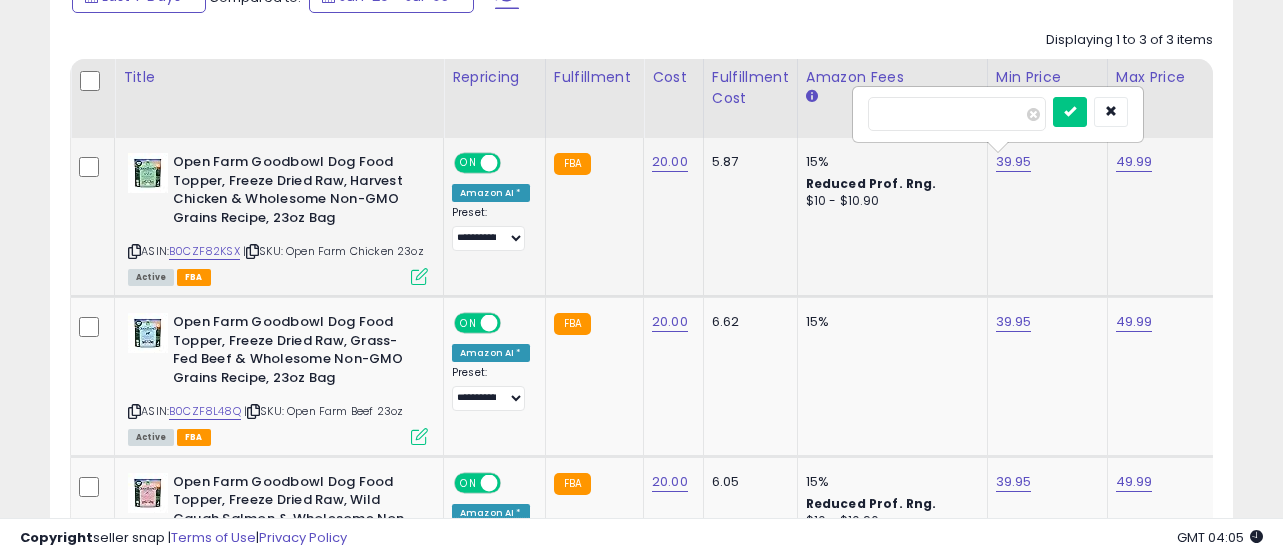 type on "****" 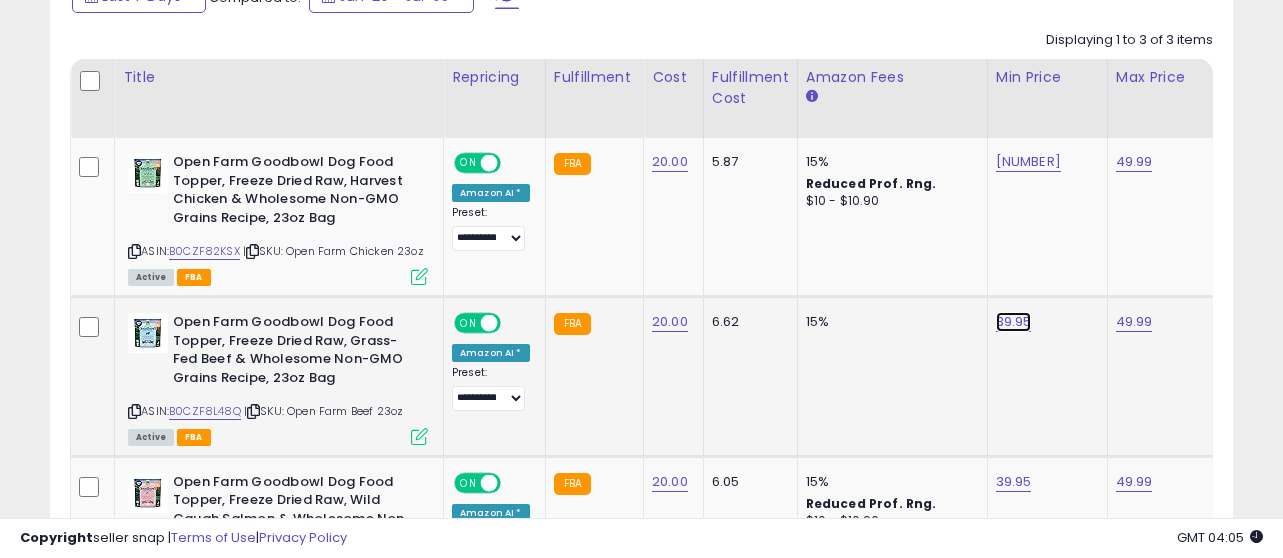 click on "39.95" at bounding box center (1028, 162) 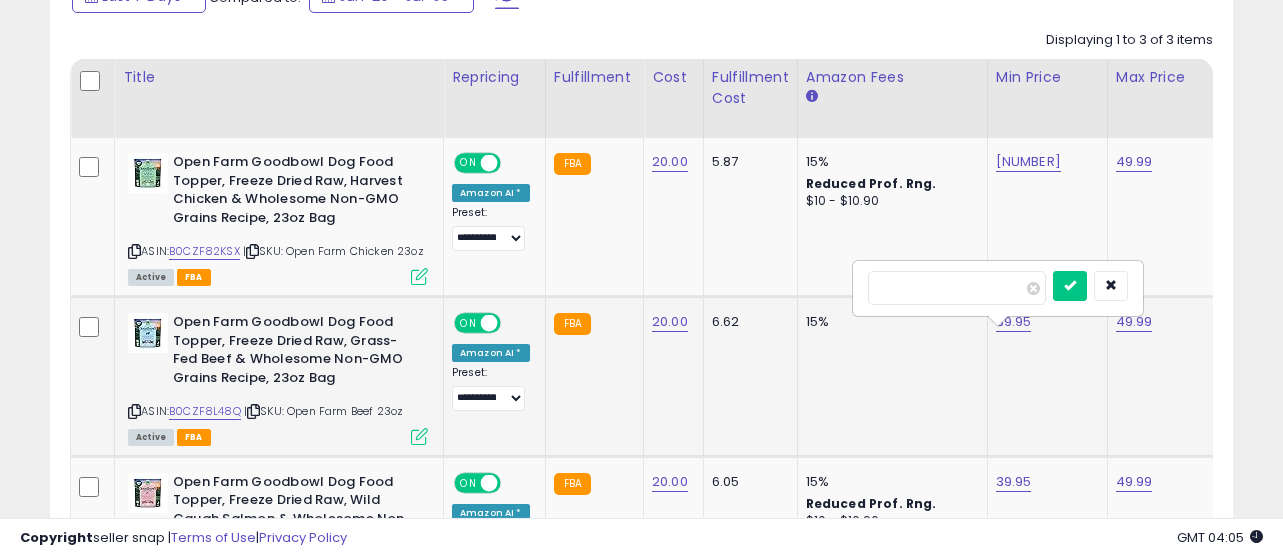 click at bounding box center [1070, 286] 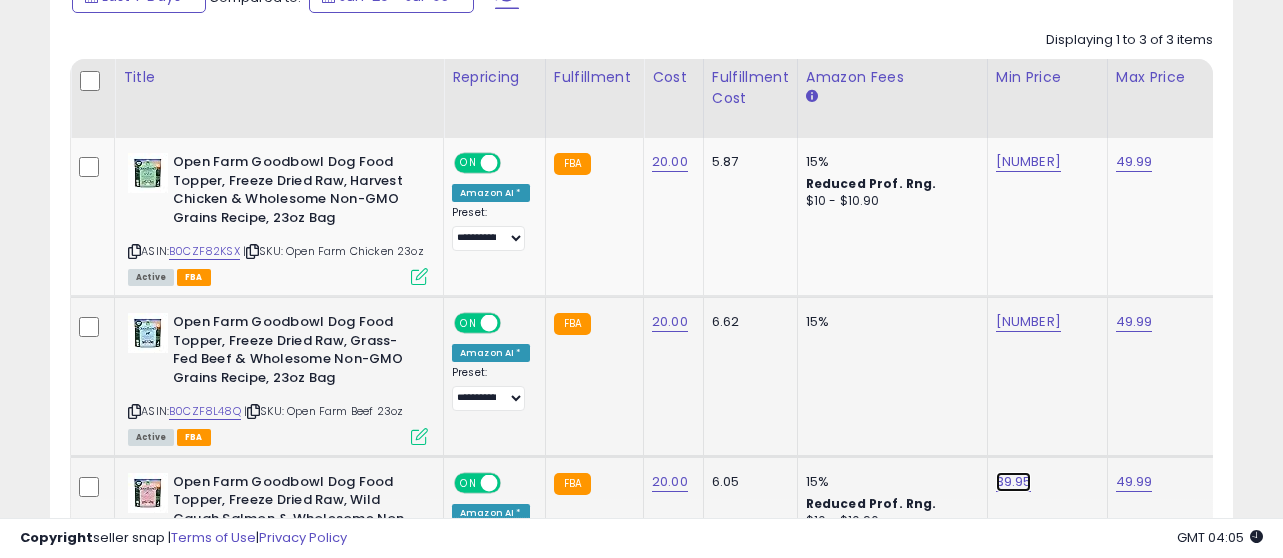 click on "39.95" at bounding box center [1028, 162] 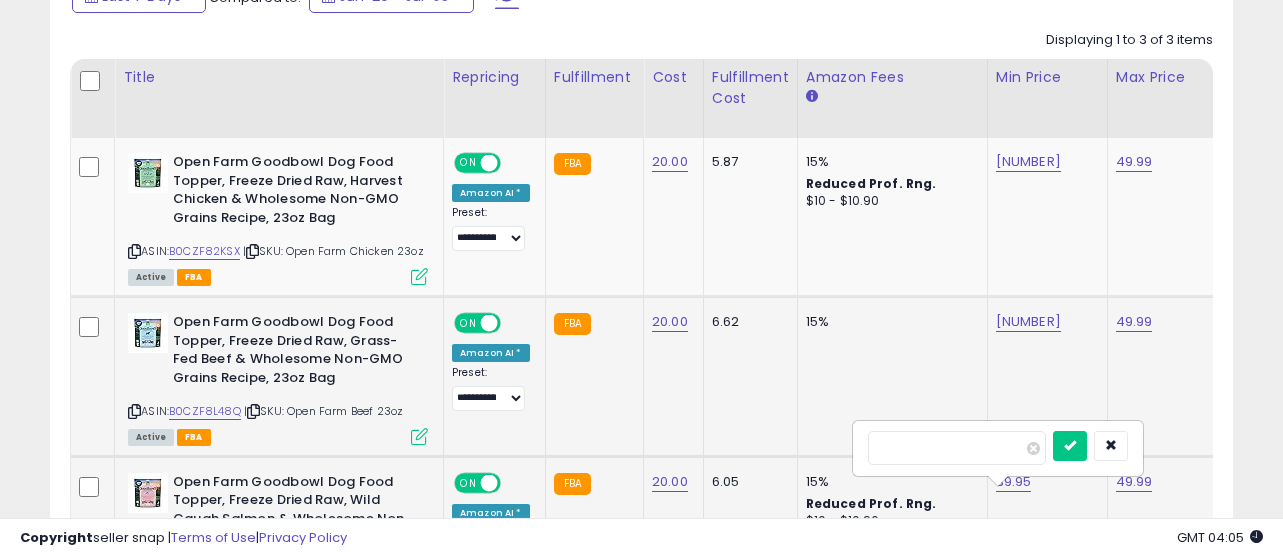 type on "****" 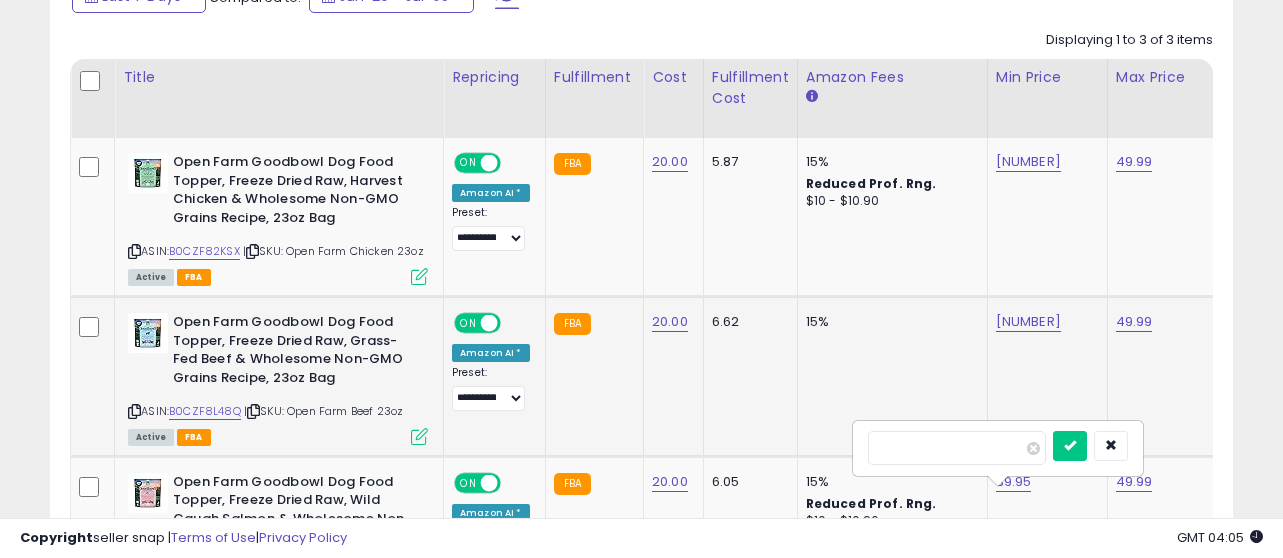 click at bounding box center [1070, 446] 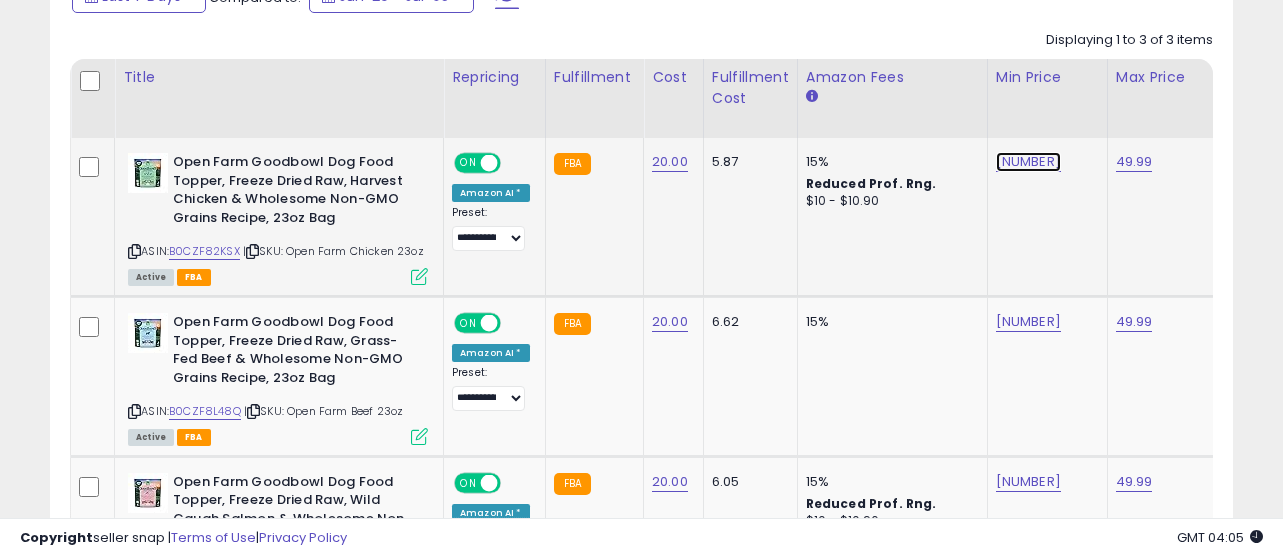 click on "[NUMBER]" at bounding box center (1028, 162) 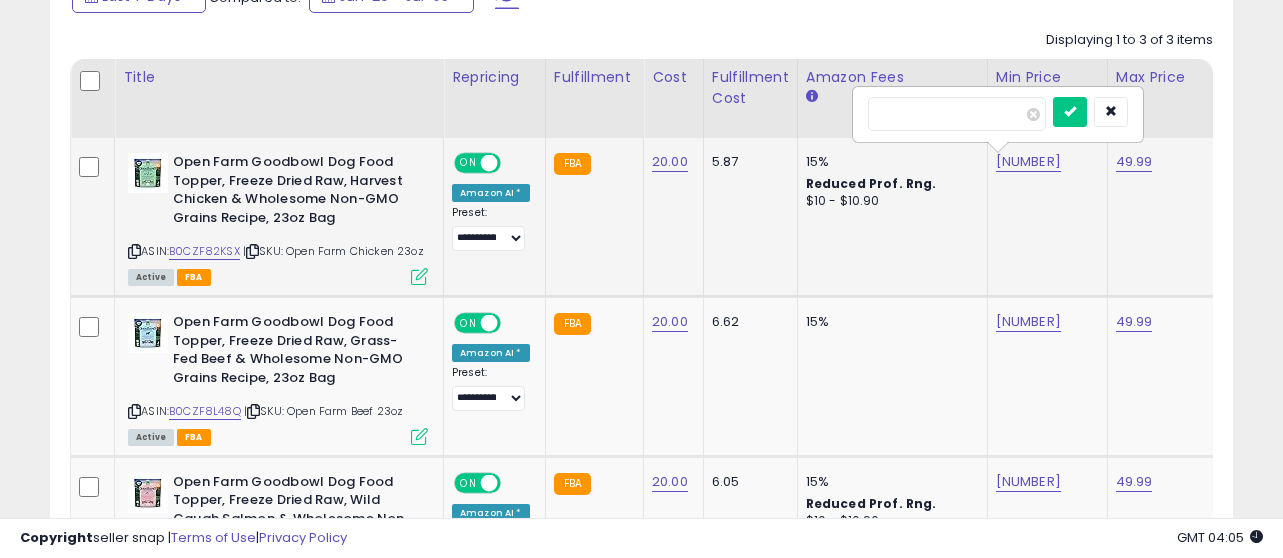 click on "*****" at bounding box center (957, 114) 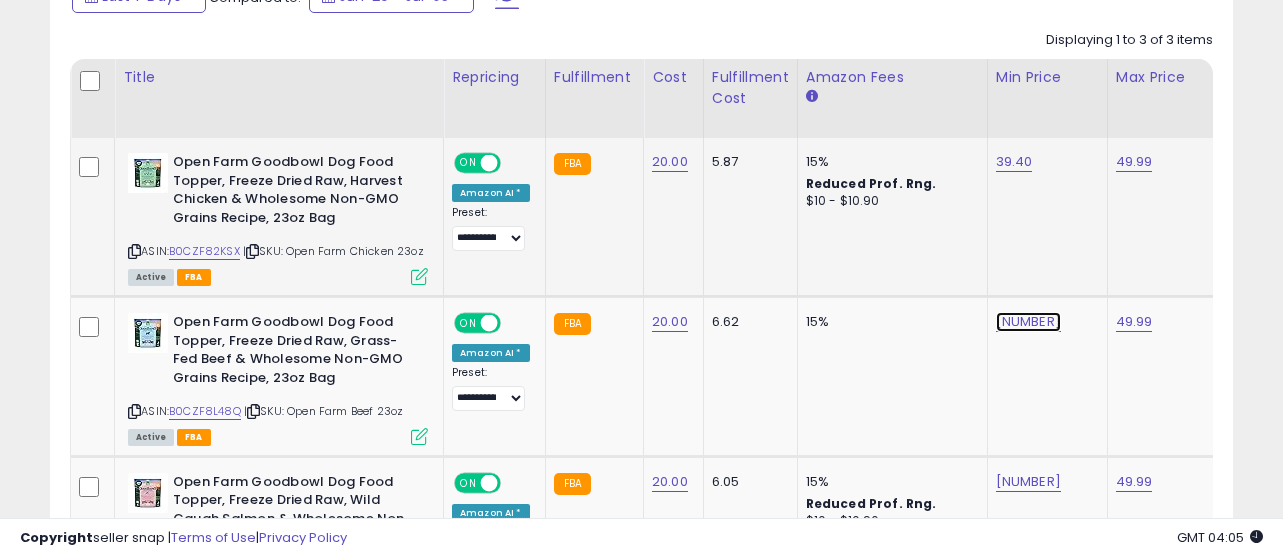 click on "[NUMBER]" at bounding box center (1014, 162) 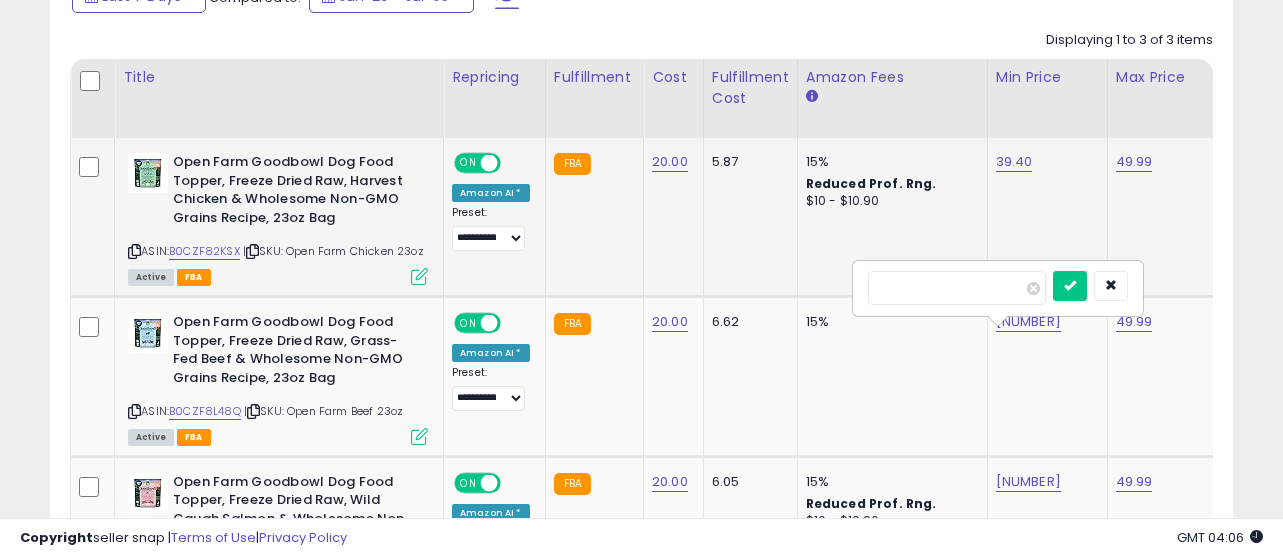click on "*****" at bounding box center [957, 288] 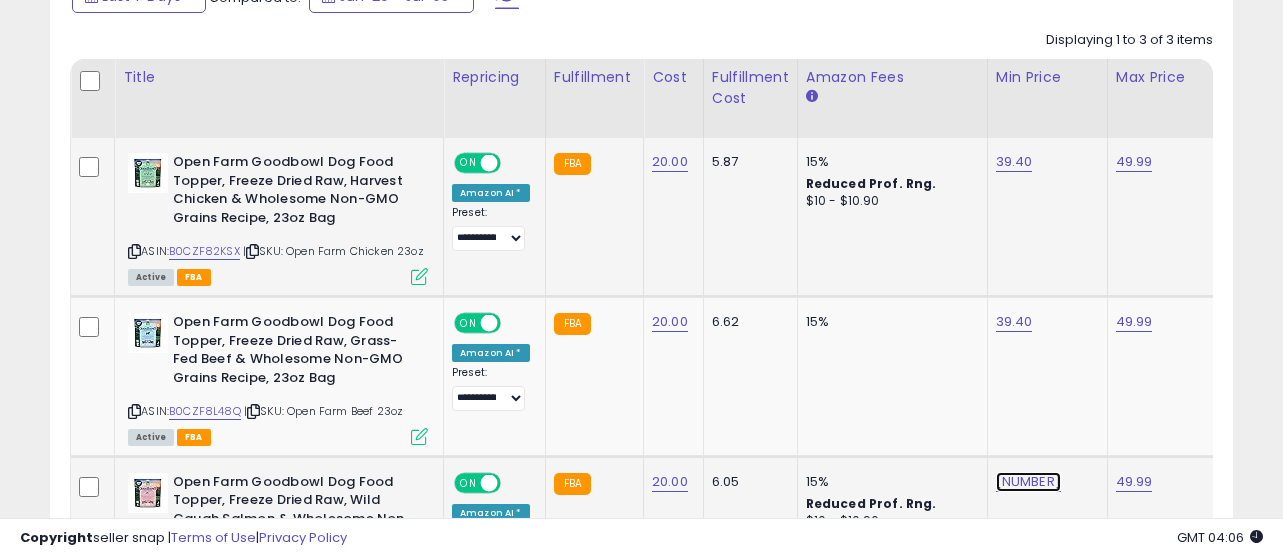 click on "[NUMBER]" at bounding box center [1014, 162] 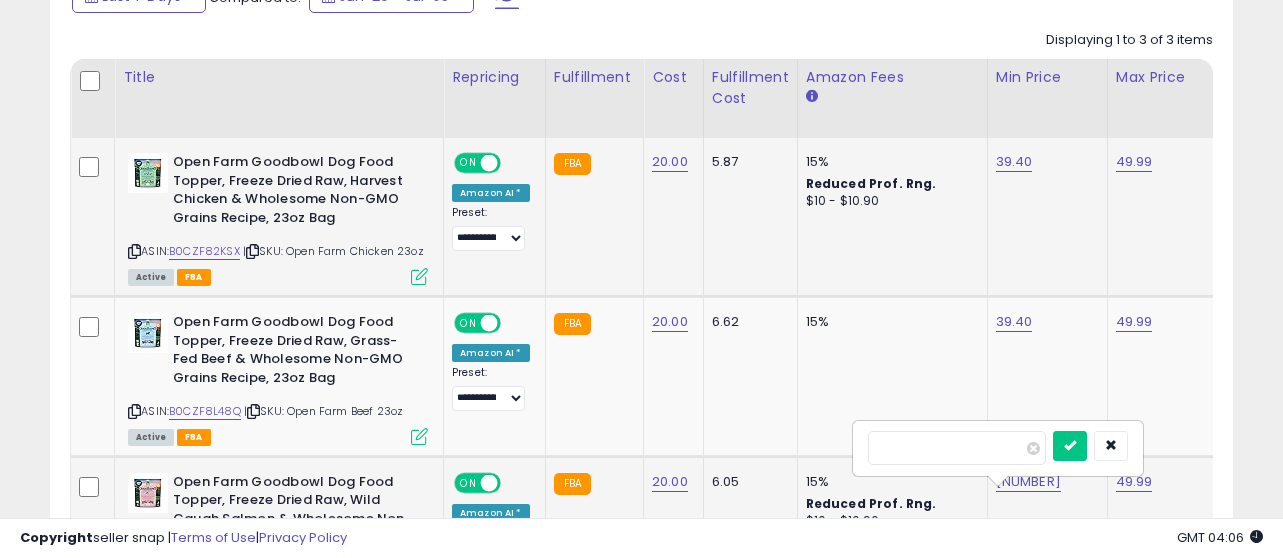 click on "*****" at bounding box center [957, 448] 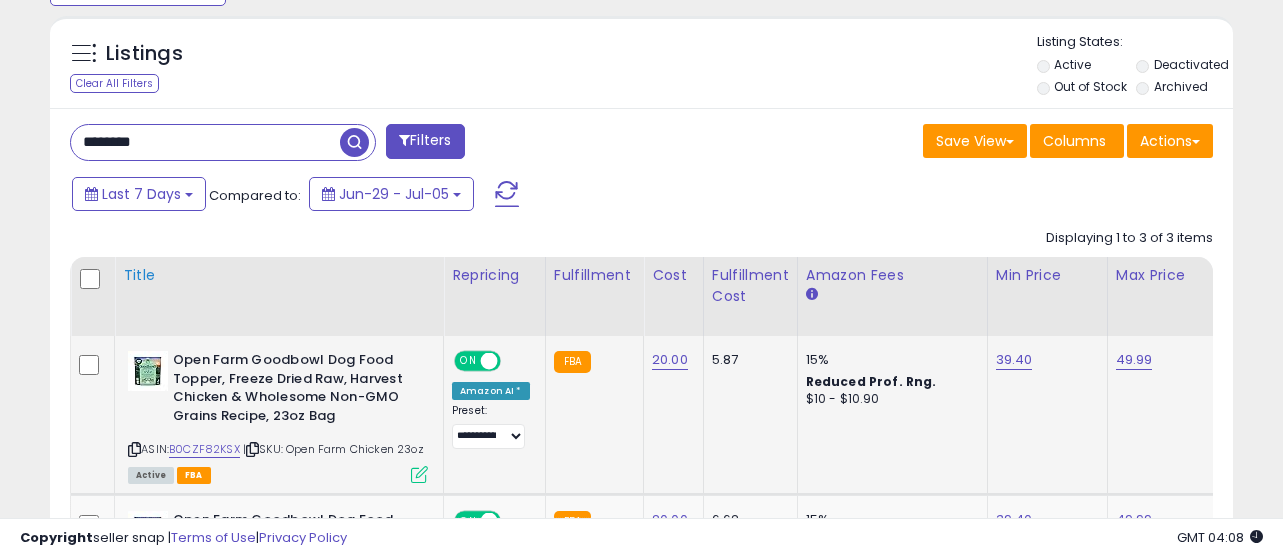 scroll, scrollTop: 653, scrollLeft: 0, axis: vertical 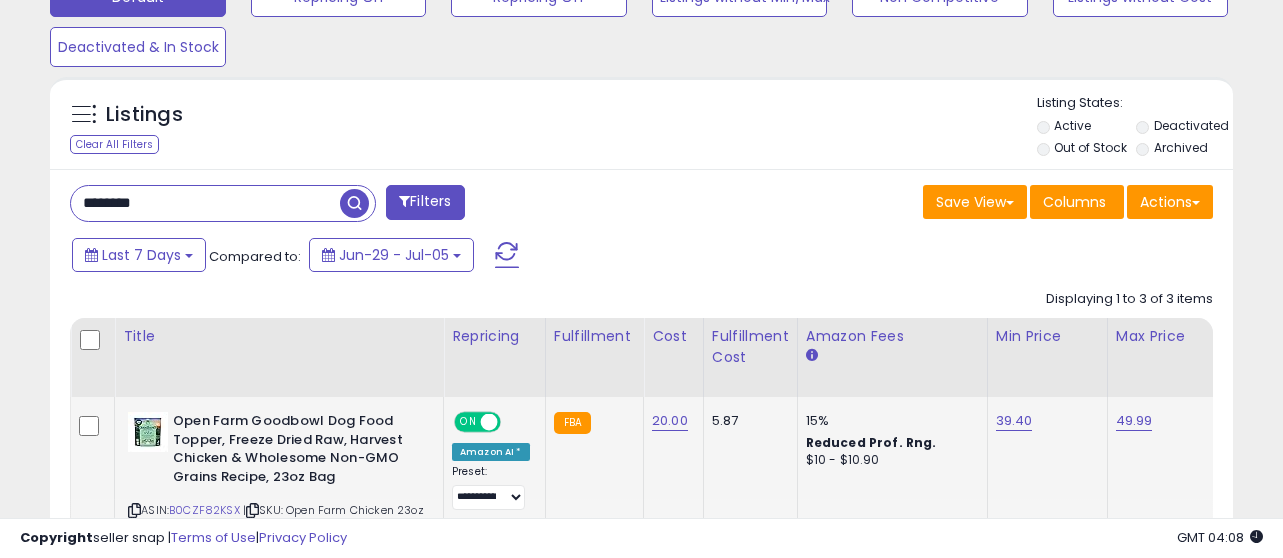click on "********" at bounding box center [205, 203] 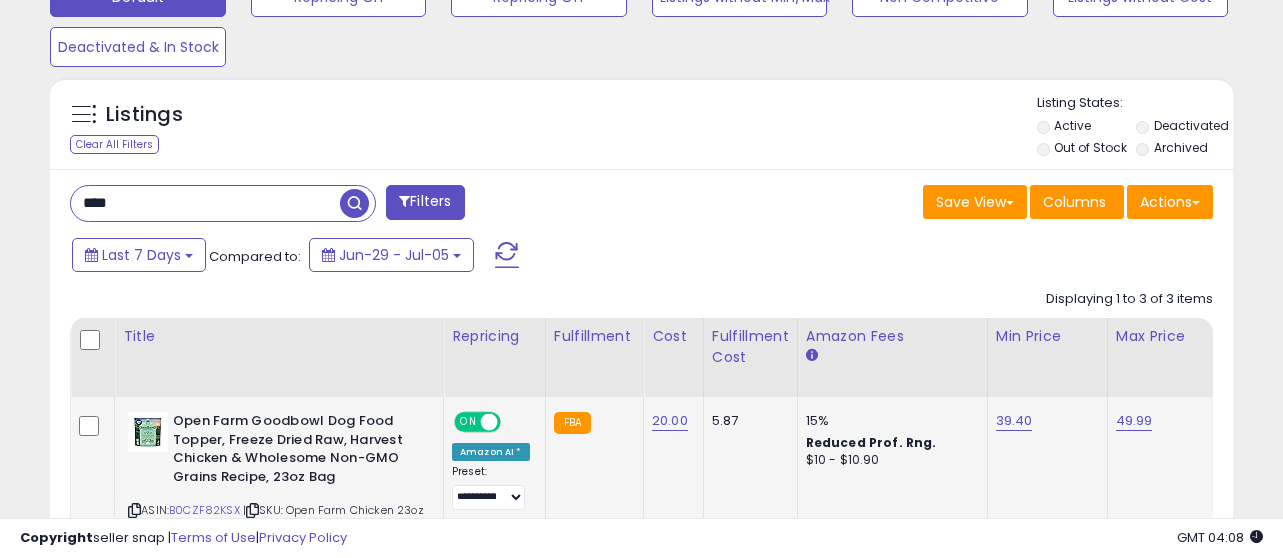 type on "****" 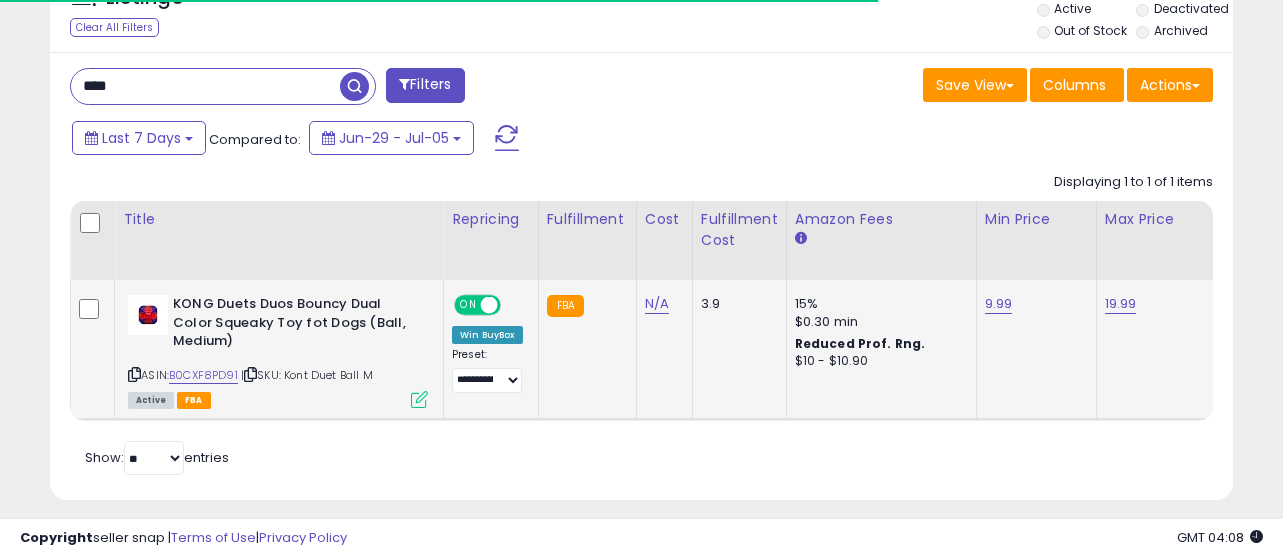 scroll, scrollTop: 778, scrollLeft: 0, axis: vertical 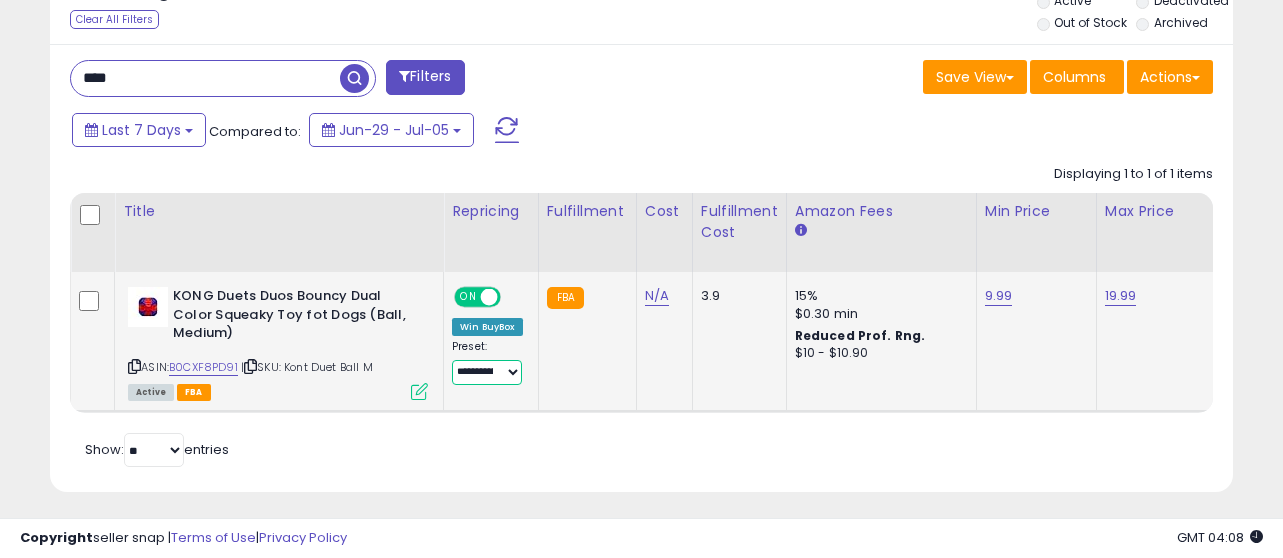 click on "**********" at bounding box center (487, 372) 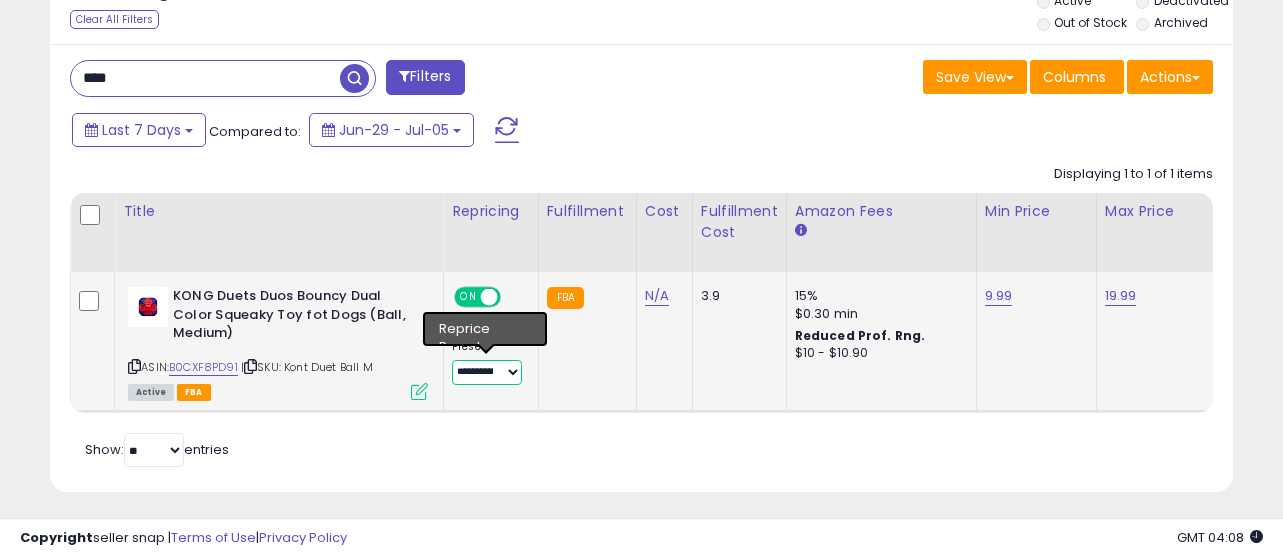 select on "**********" 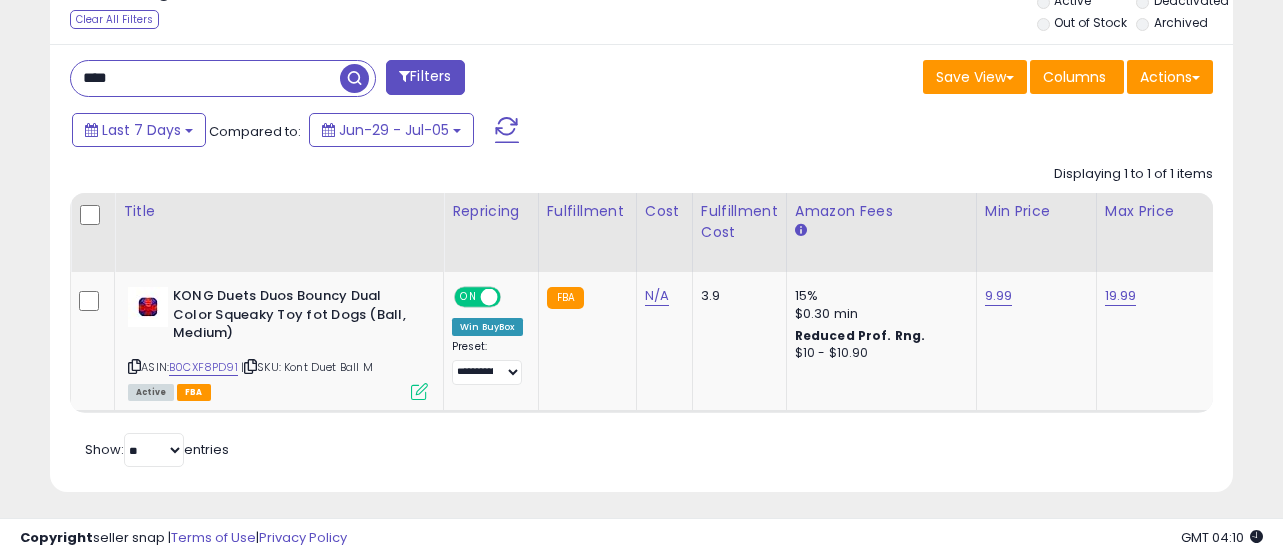 click on "****" at bounding box center (205, 78) 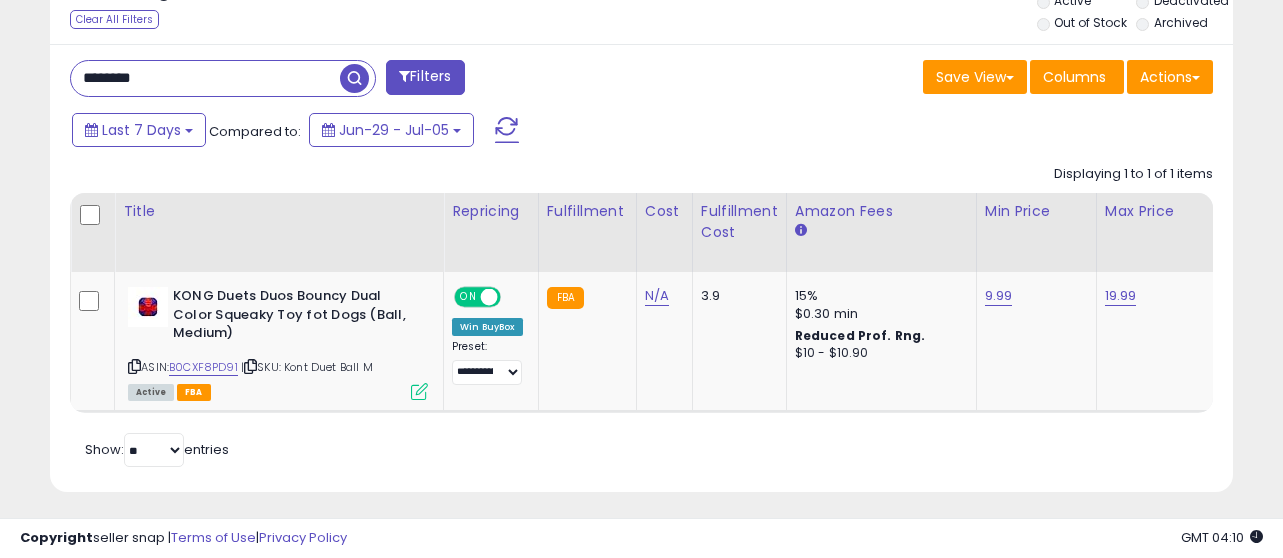 type on "********" 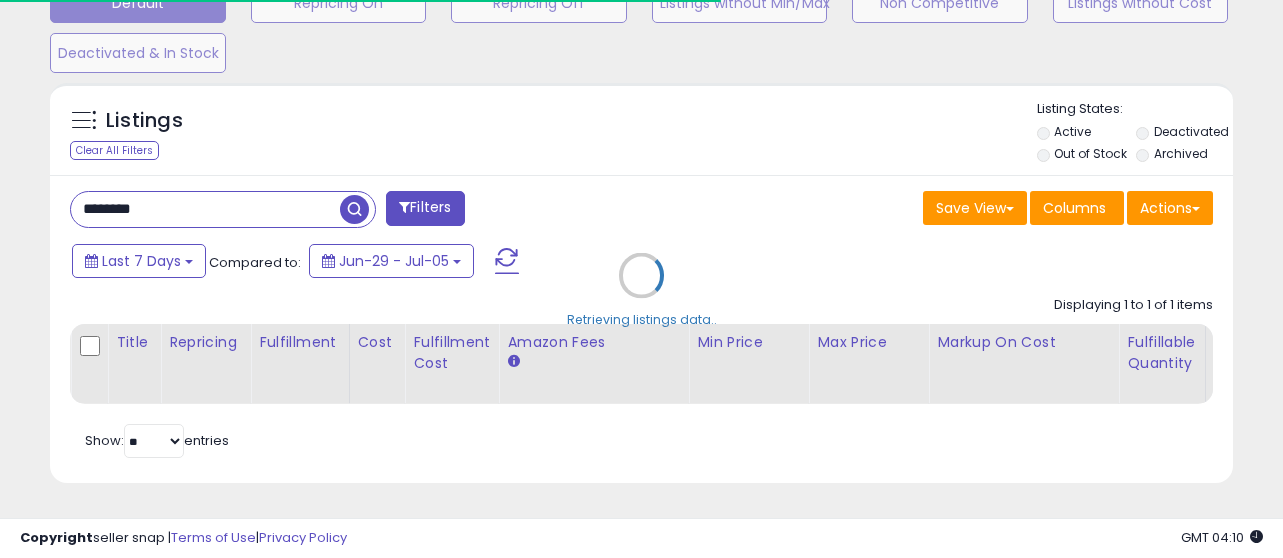 scroll, scrollTop: 778, scrollLeft: 0, axis: vertical 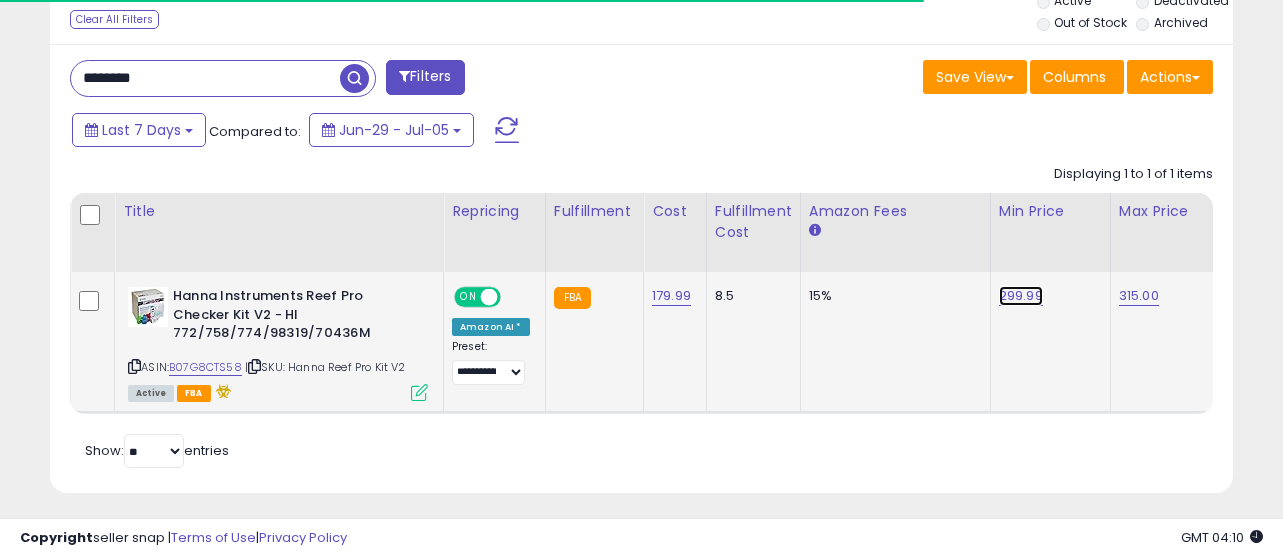 click on "299.99" at bounding box center [1021, 296] 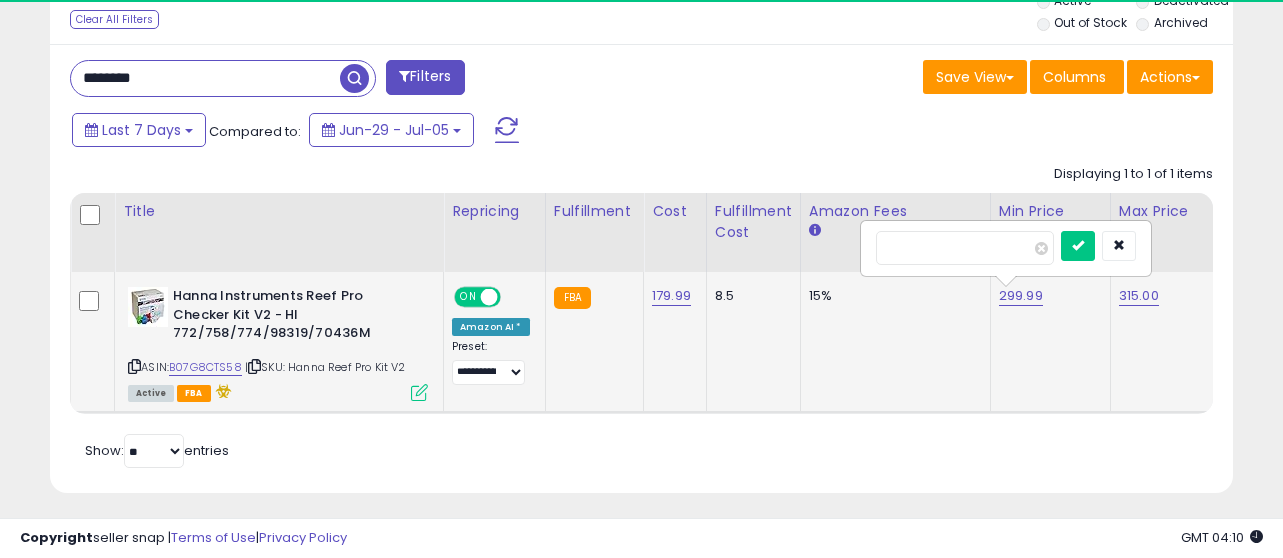 scroll, scrollTop: 999590, scrollLeft: 999315, axis: both 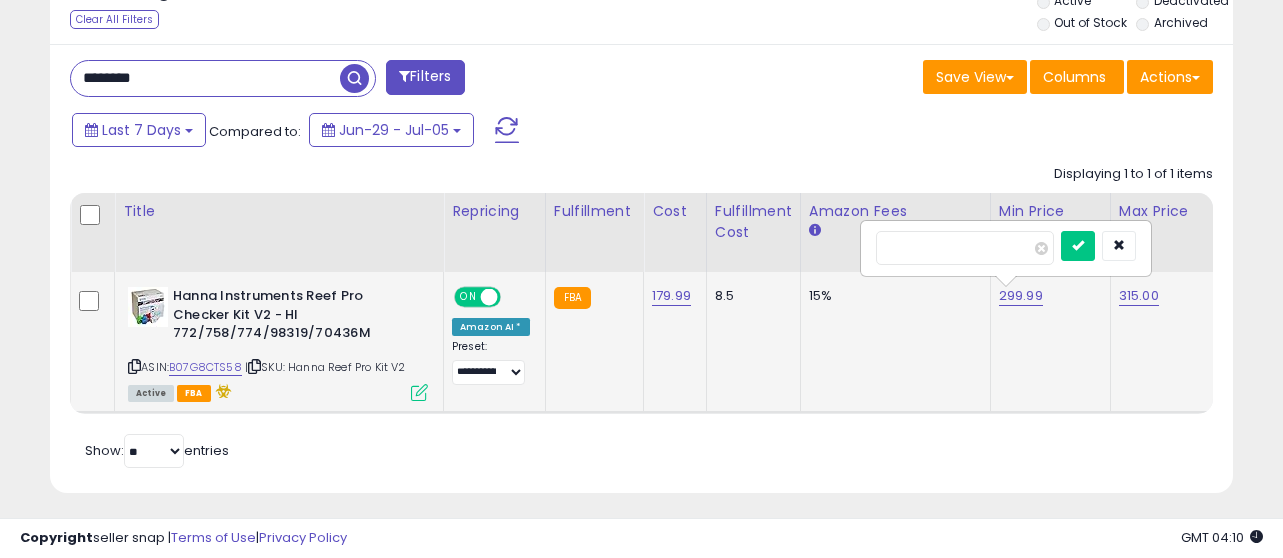 click on "******" at bounding box center [965, 248] 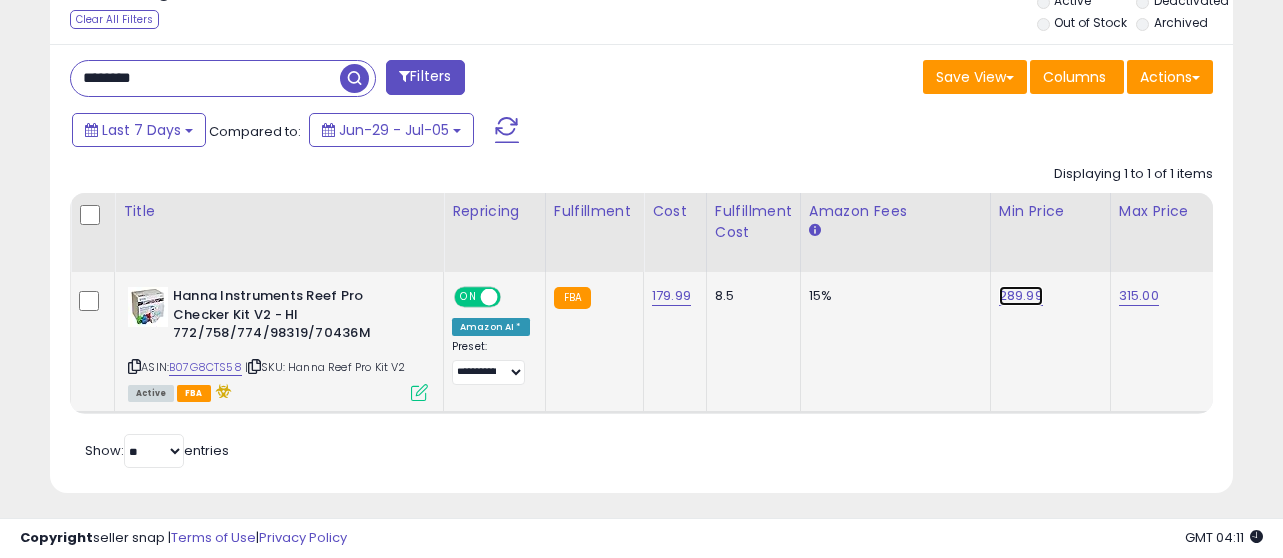 click on "289.99" at bounding box center [1021, 296] 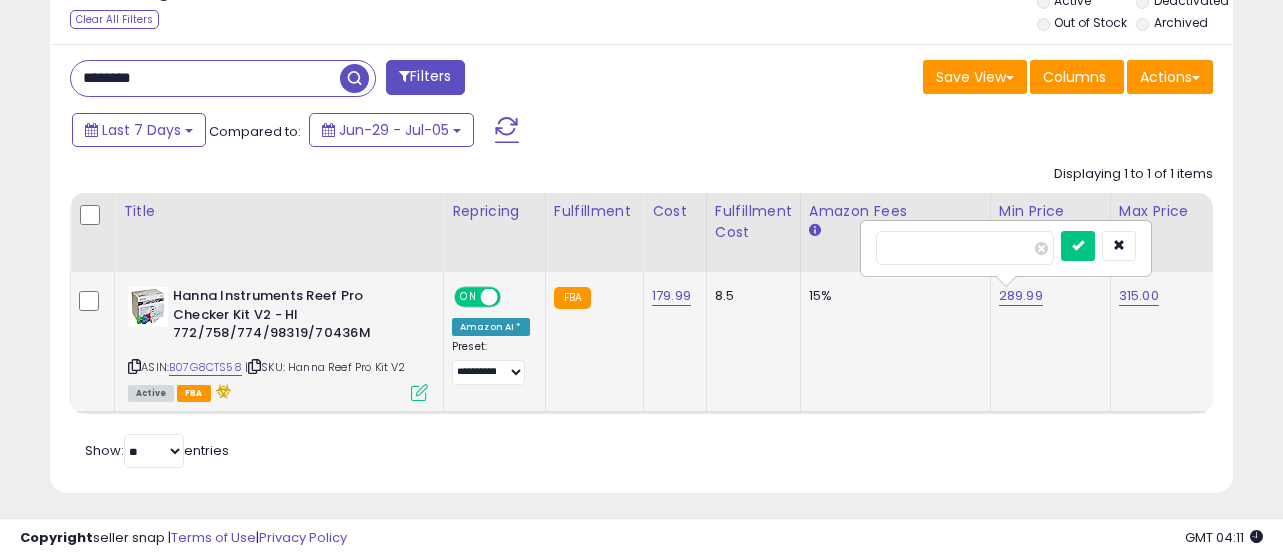 type on "***" 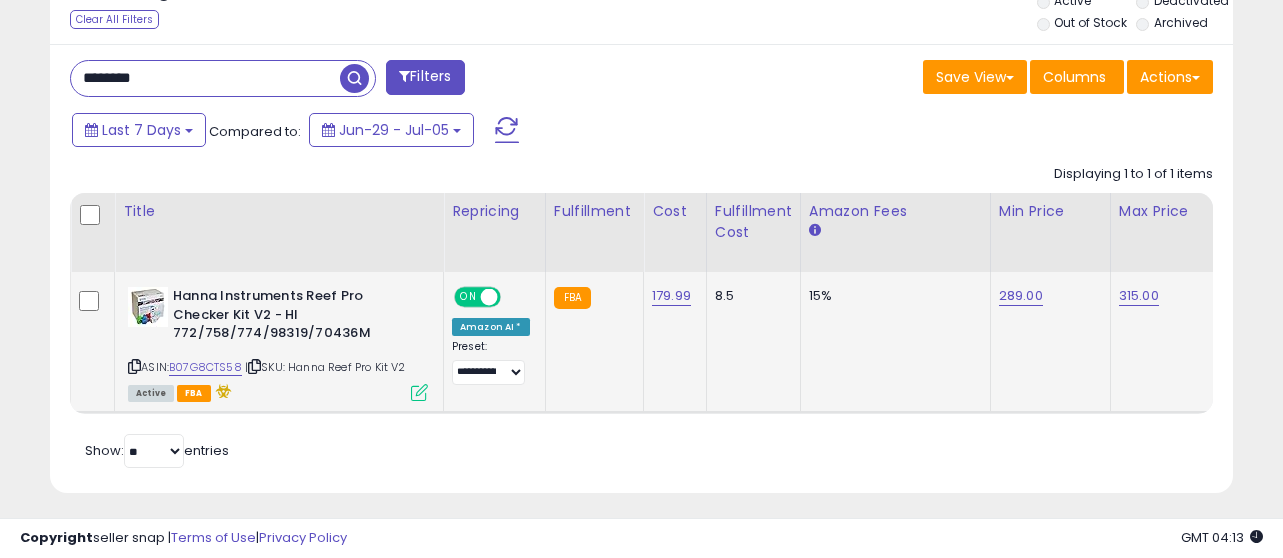 click on "********" at bounding box center [205, 78] 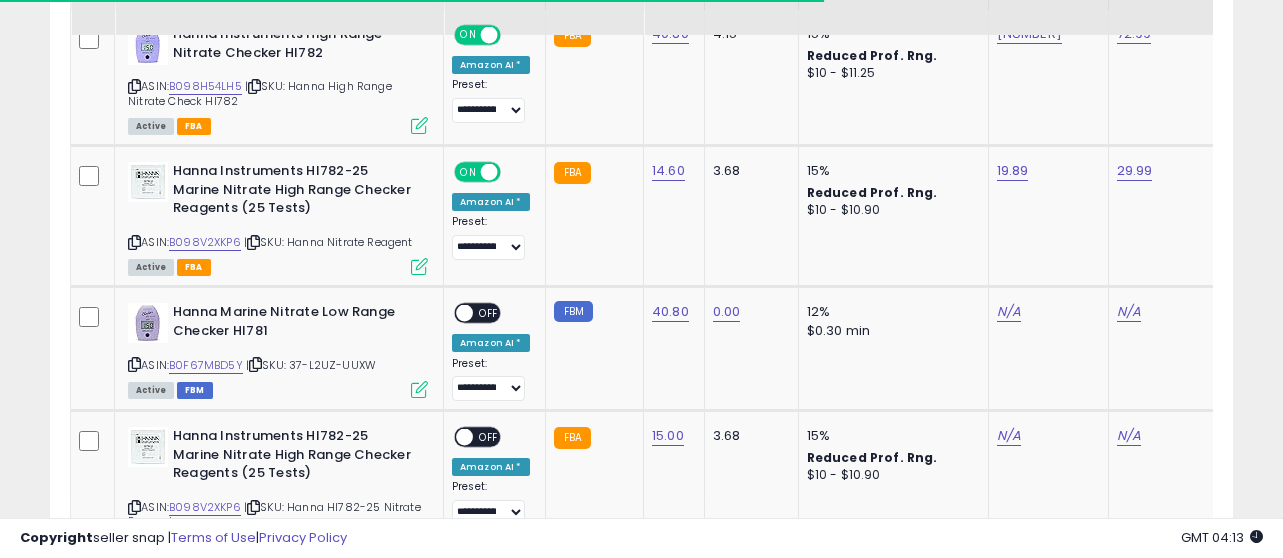 scroll, scrollTop: 1064, scrollLeft: 0, axis: vertical 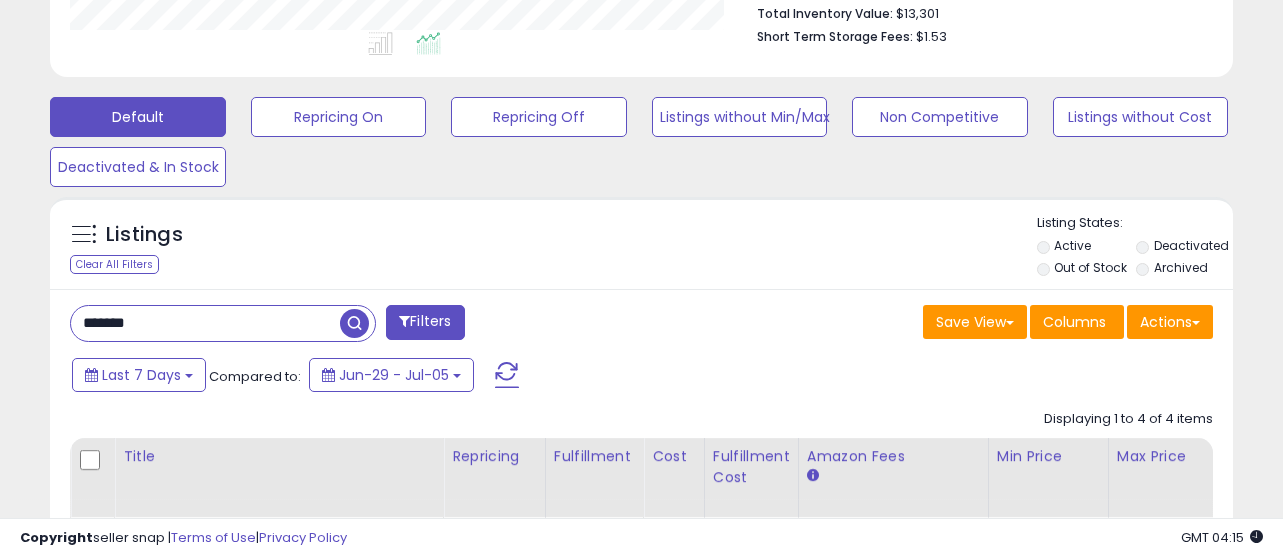 click on "*******" at bounding box center (205, 323) 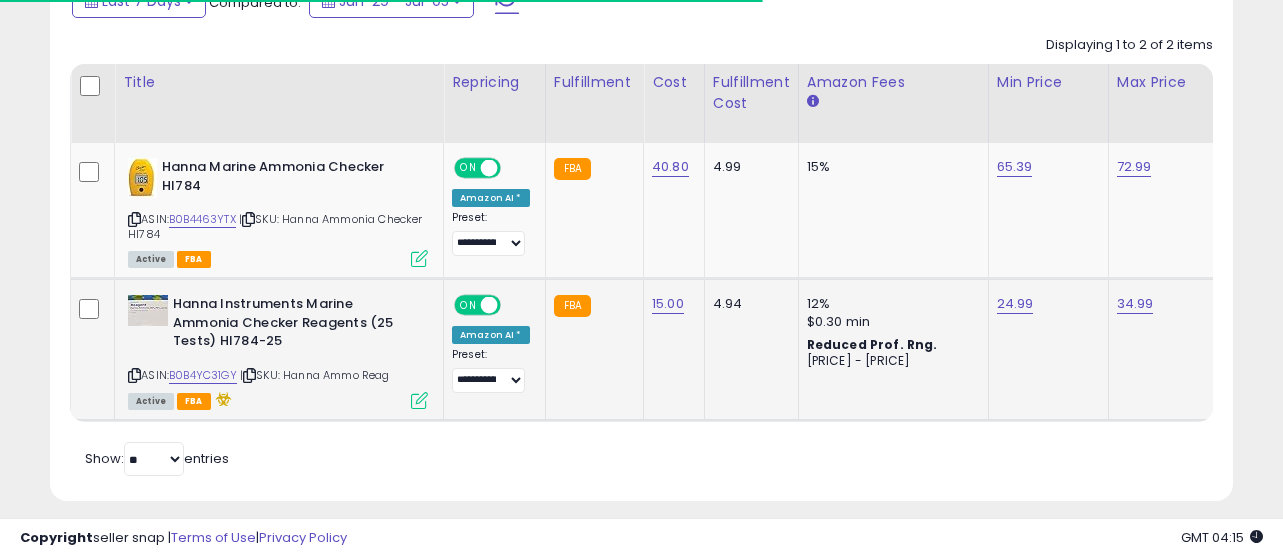 scroll, scrollTop: 926, scrollLeft: 0, axis: vertical 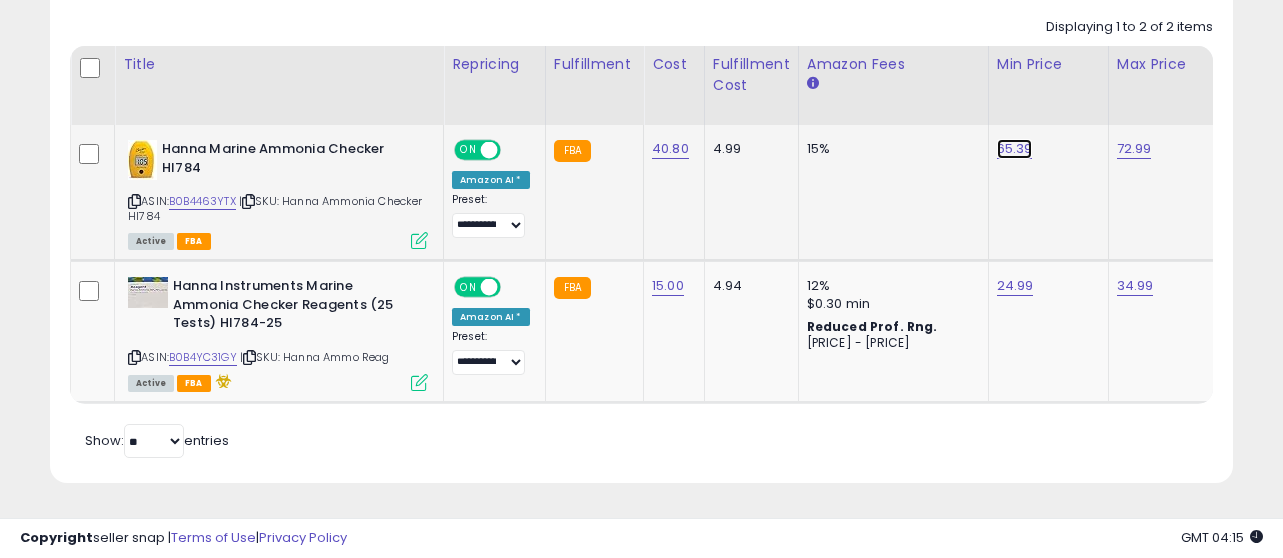 click on "65.39" at bounding box center (1015, 149) 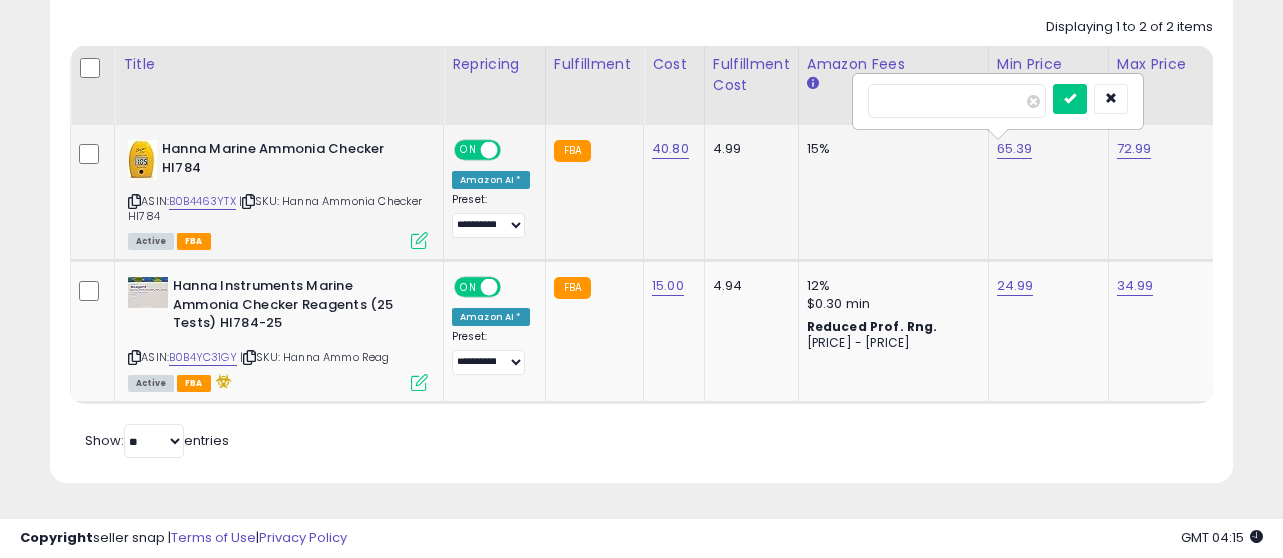 click on "*****" at bounding box center (957, 101) 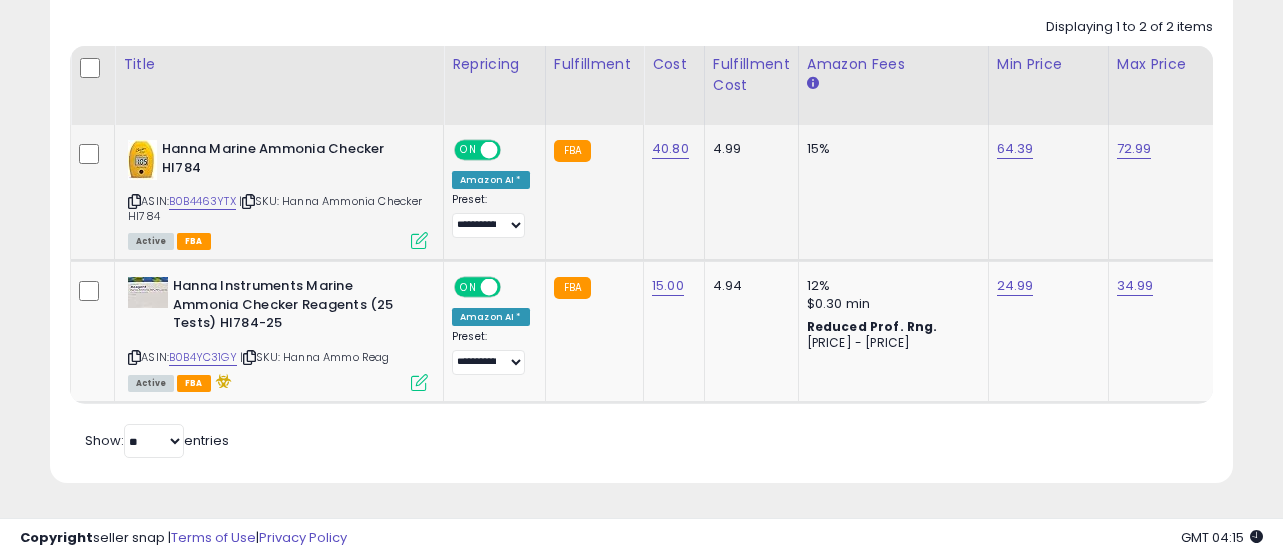 click on "15%" 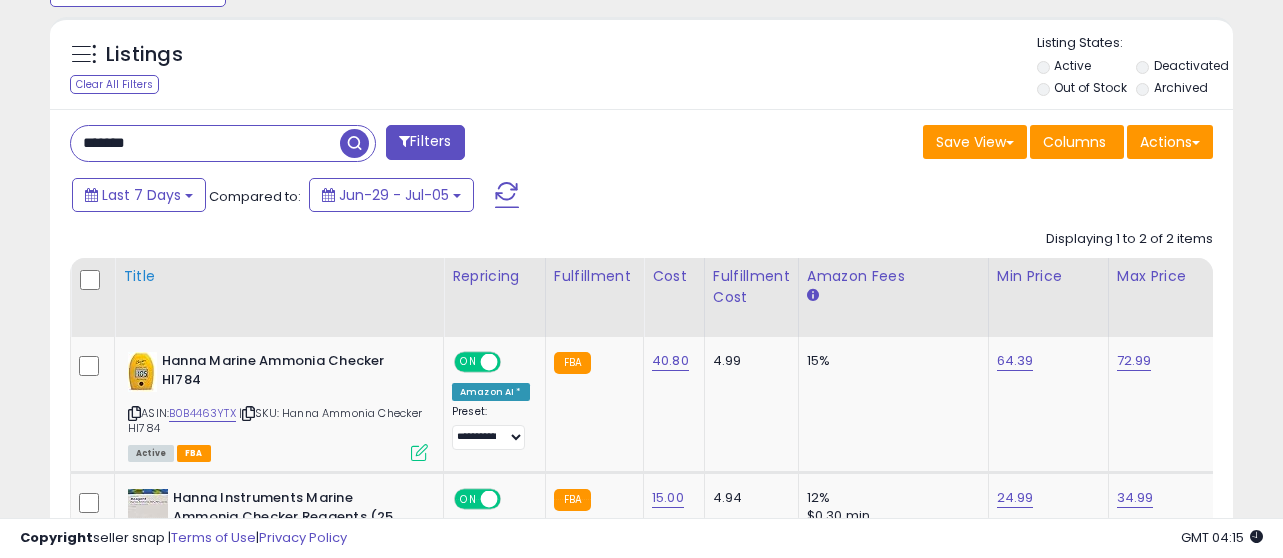 scroll, scrollTop: 700, scrollLeft: 0, axis: vertical 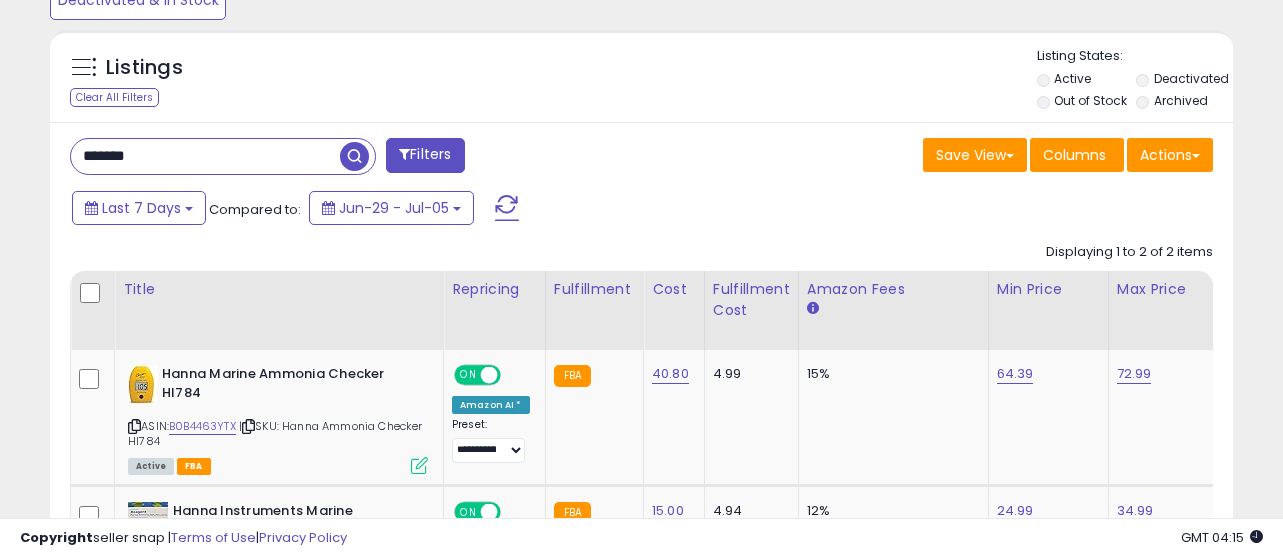 click on "*******" at bounding box center [205, 156] 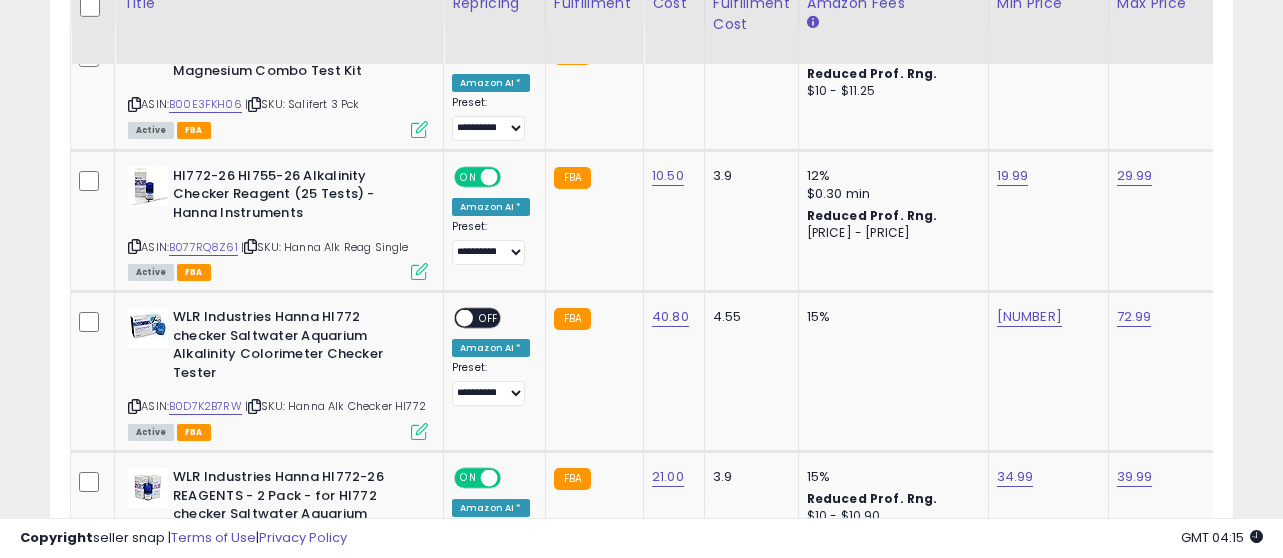 scroll, scrollTop: 973, scrollLeft: 0, axis: vertical 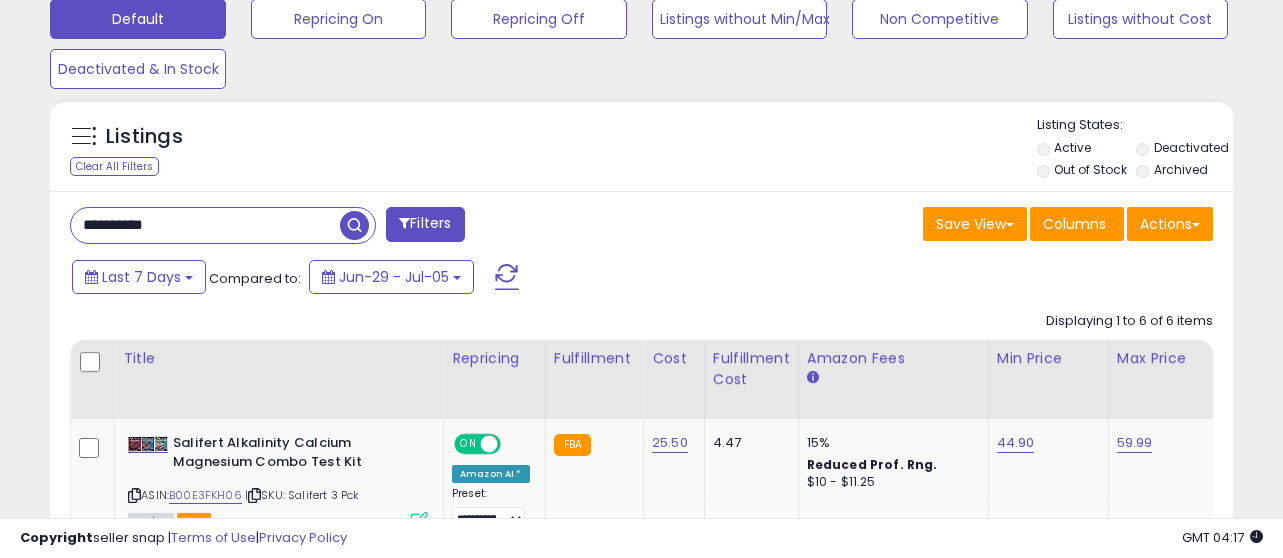 click on "**********" at bounding box center (205, 225) 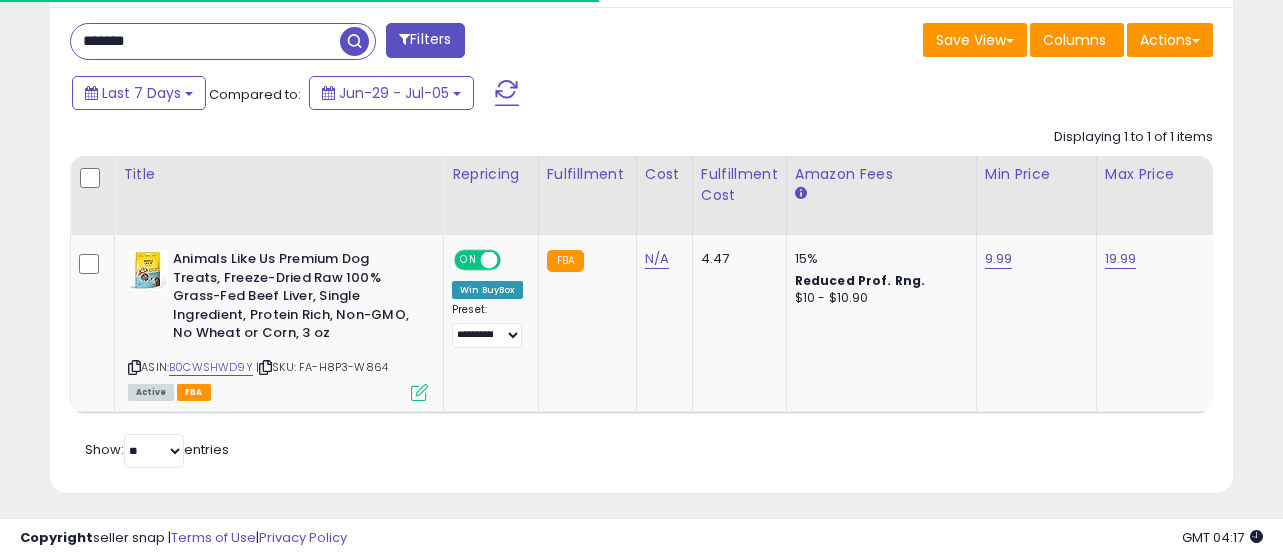 scroll, scrollTop: 817, scrollLeft: 0, axis: vertical 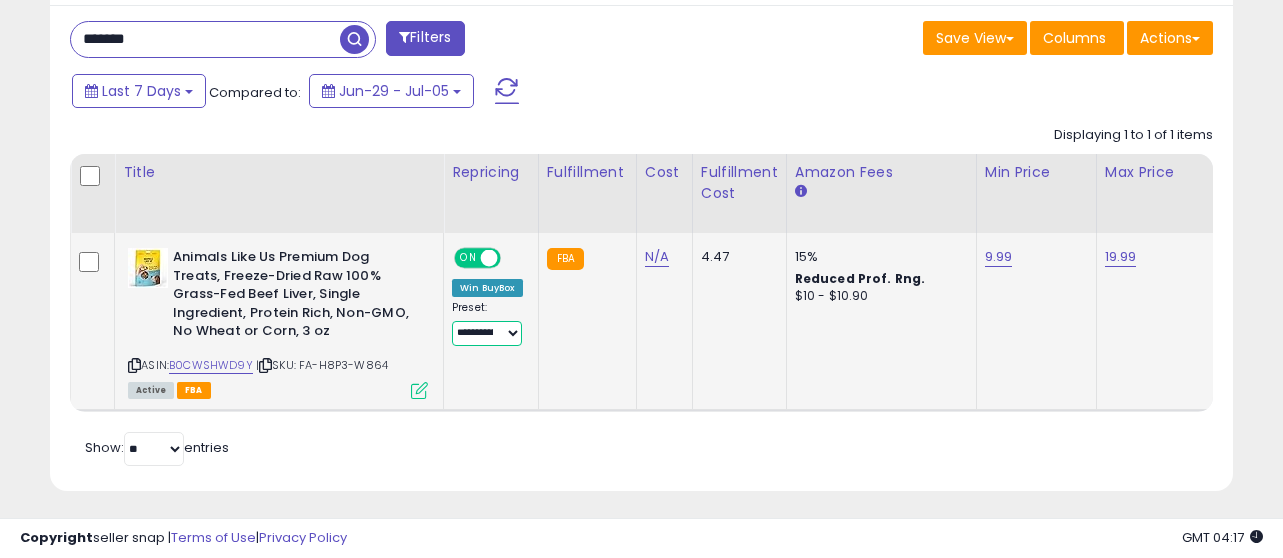 click on "**********" at bounding box center [487, 333] 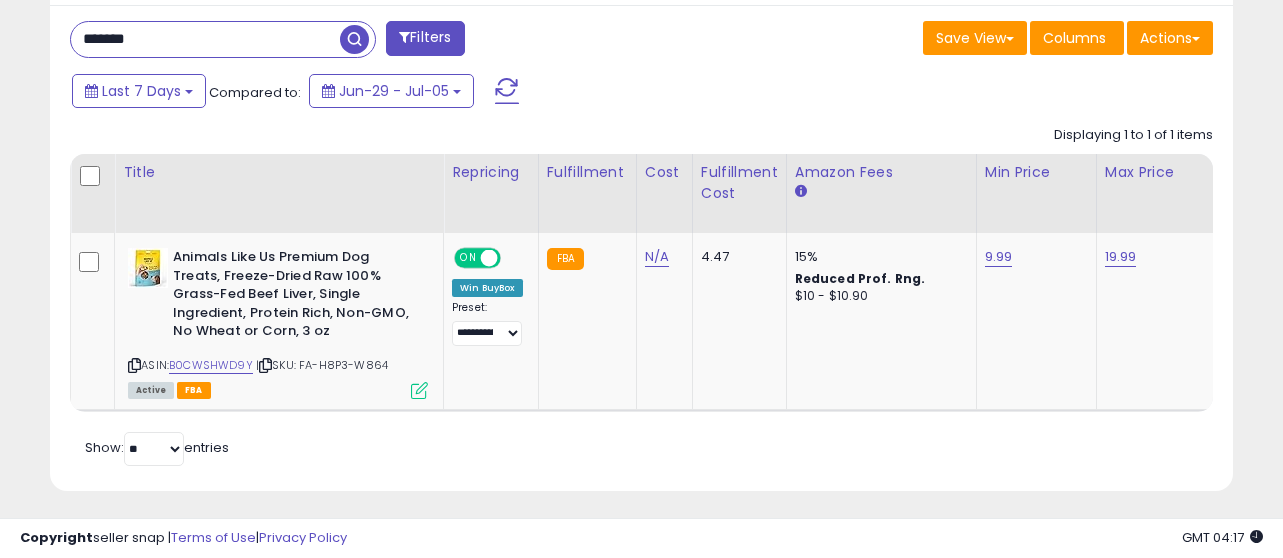 click on "*******" at bounding box center [205, 39] 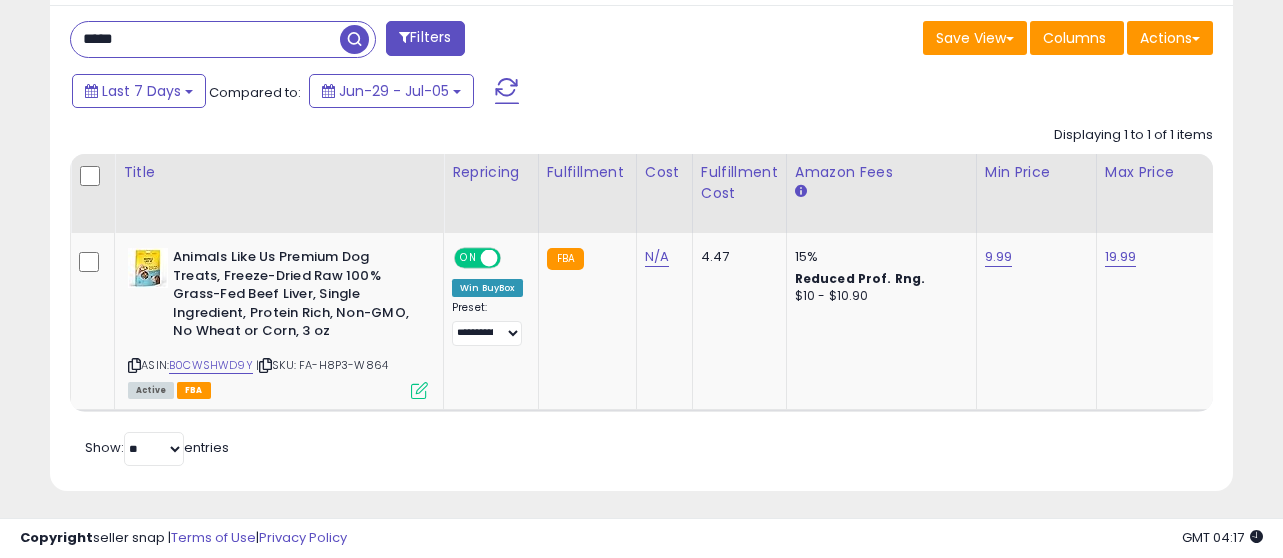 type on "*****" 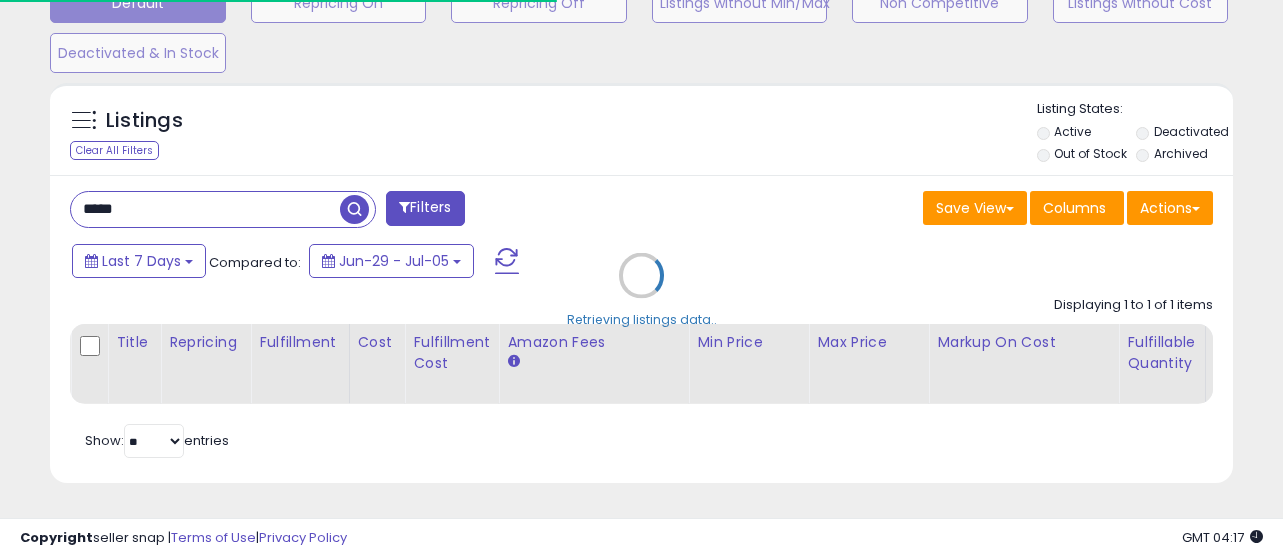 scroll, scrollTop: 770, scrollLeft: 0, axis: vertical 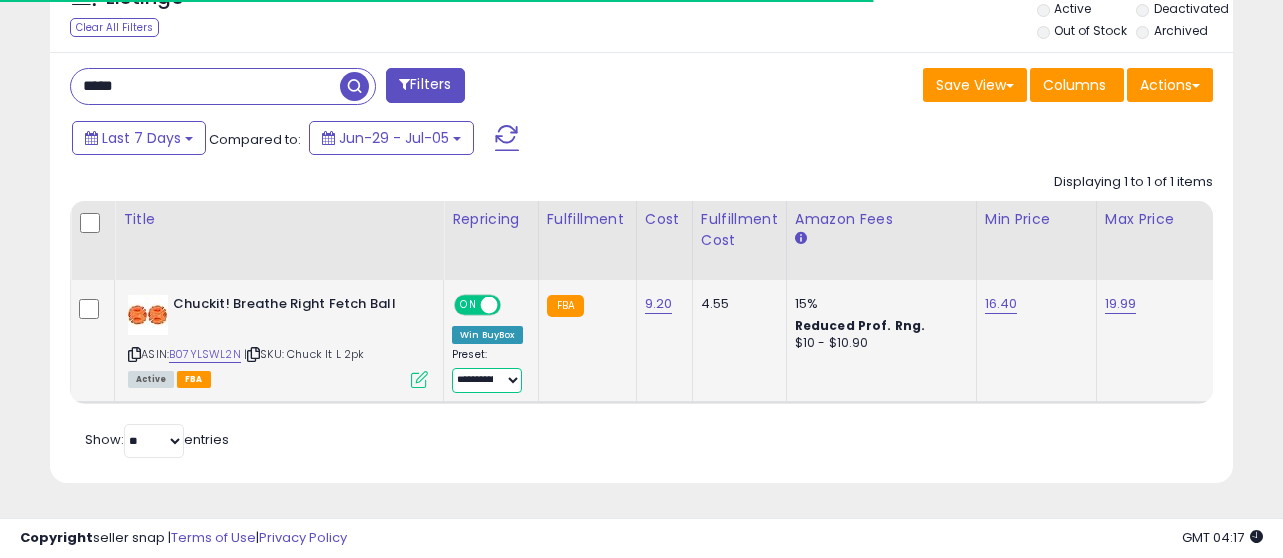 click on "**********" at bounding box center [487, 380] 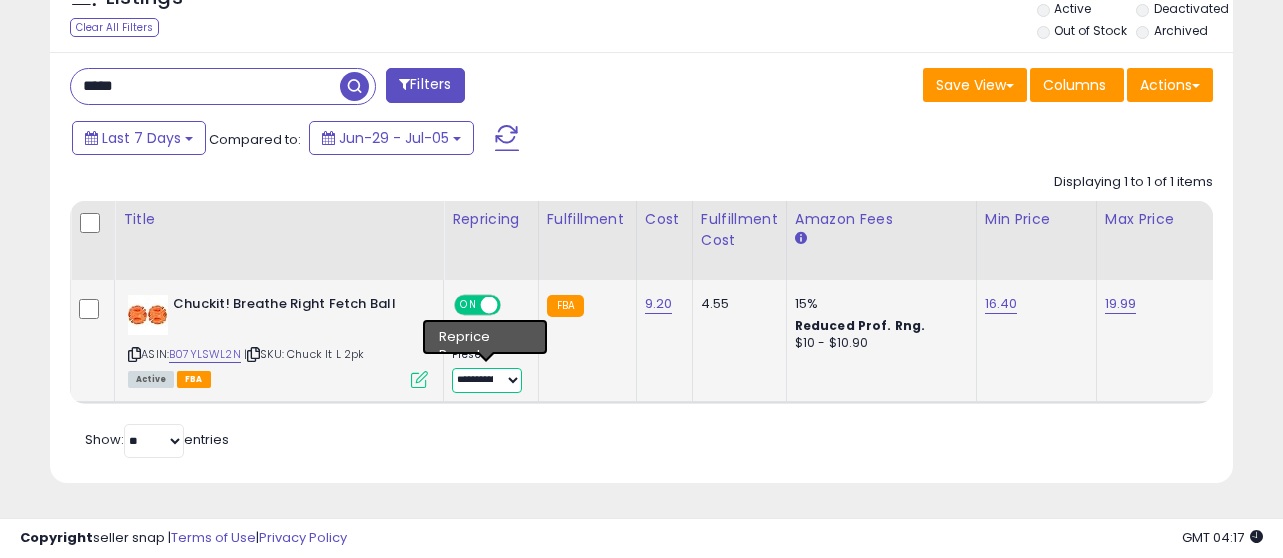 scroll, scrollTop: 999590, scrollLeft: 999315, axis: both 